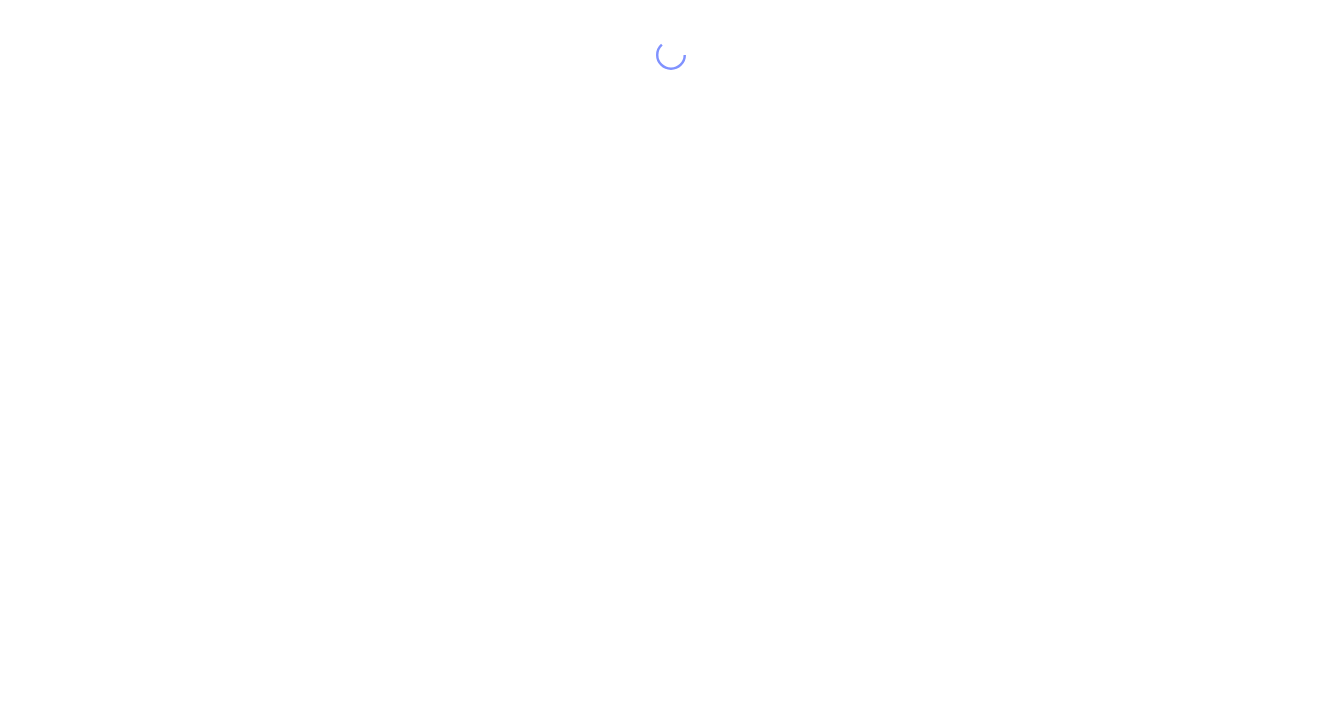 scroll, scrollTop: 0, scrollLeft: 0, axis: both 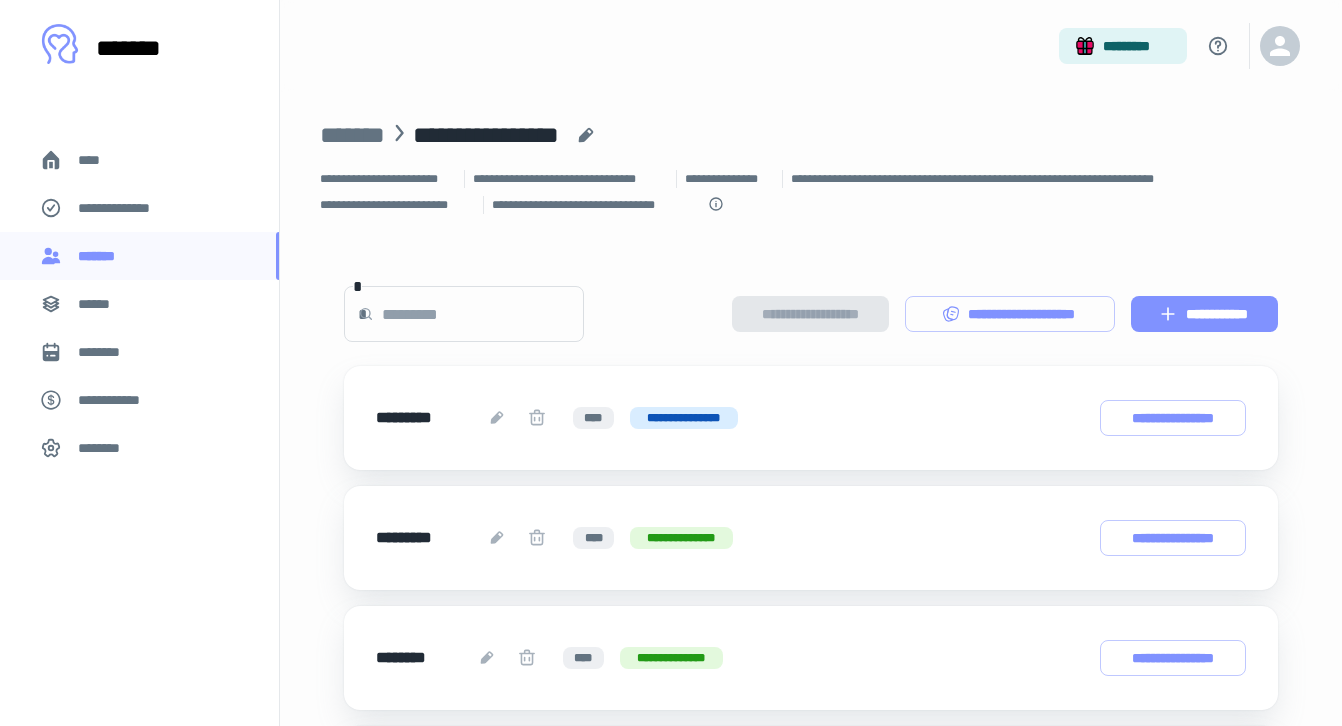 click on "**********" at bounding box center [1204, 314] 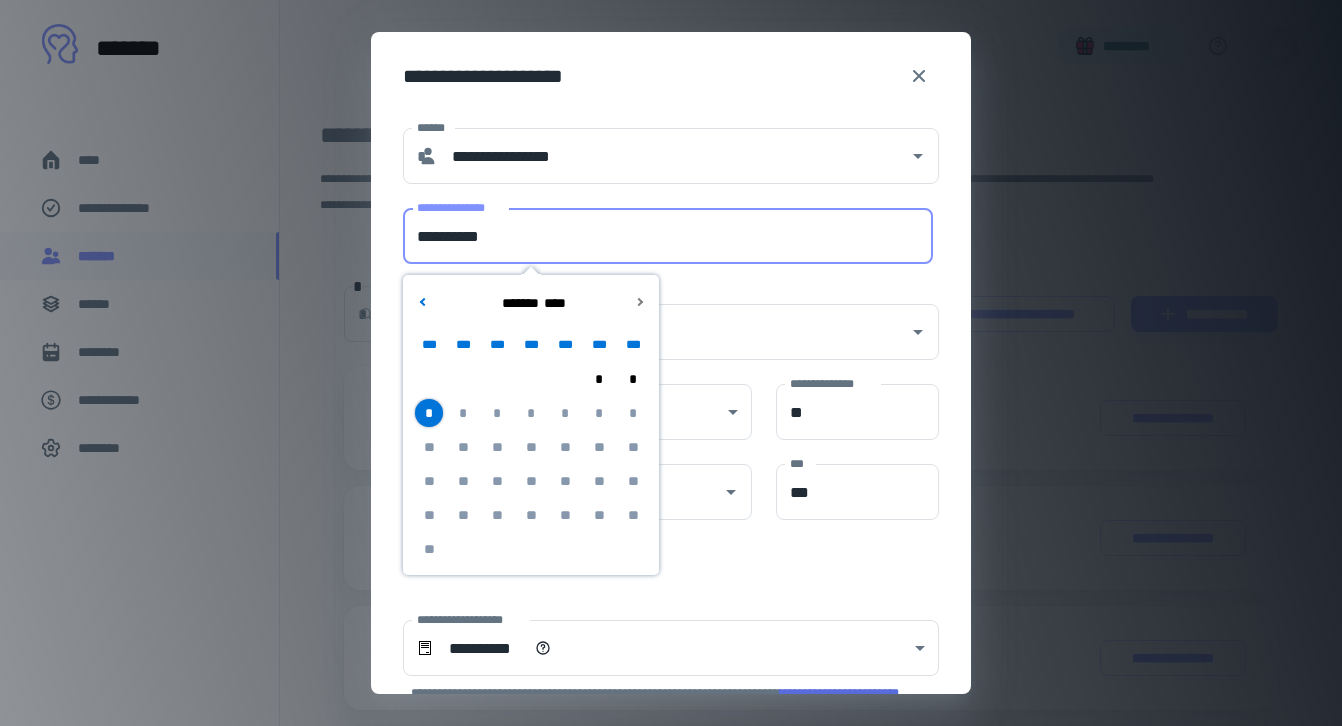 click on "**********" at bounding box center (668, 236) 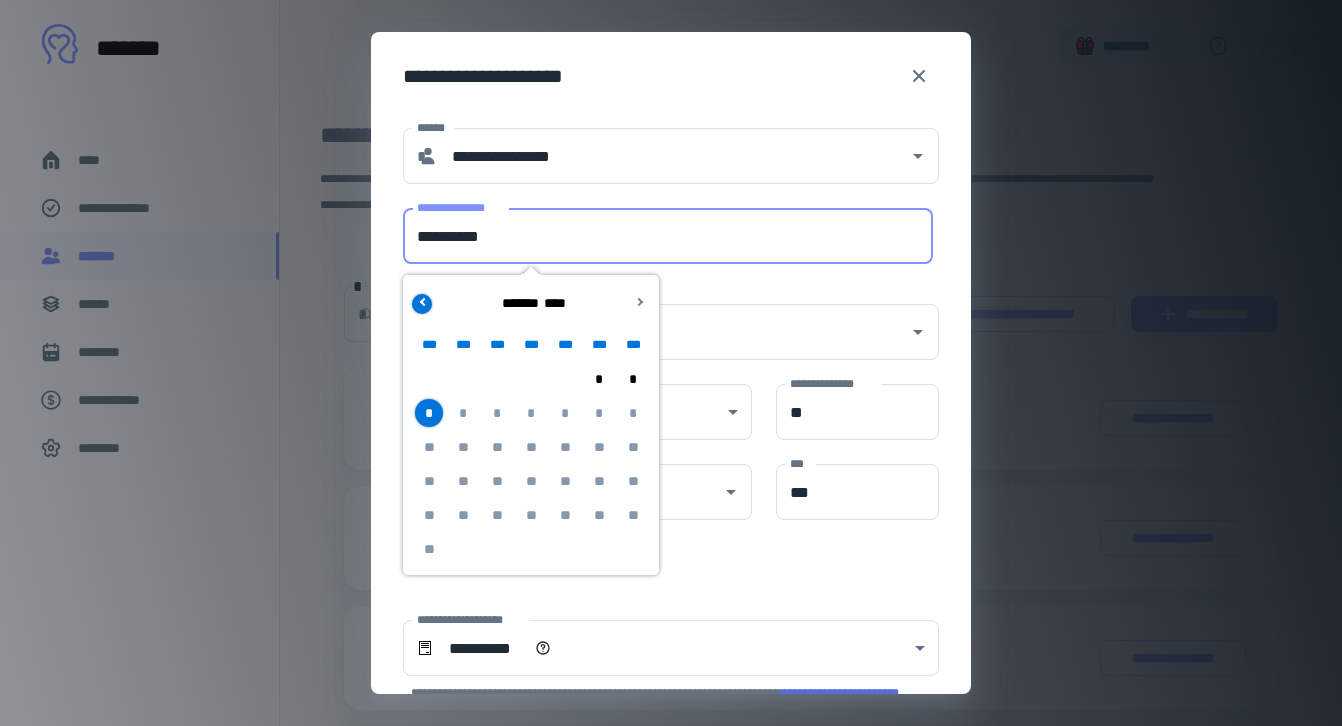 click at bounding box center (422, 304) 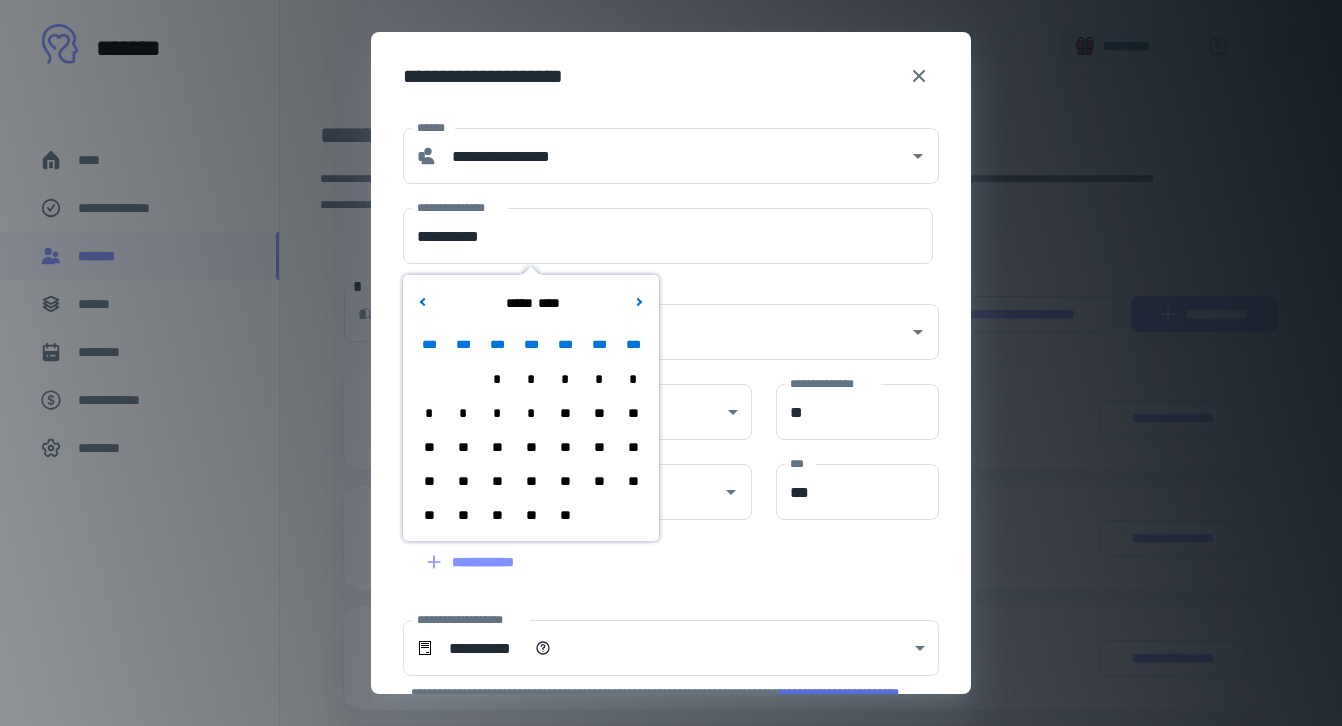 click on "**" at bounding box center (463, 515) 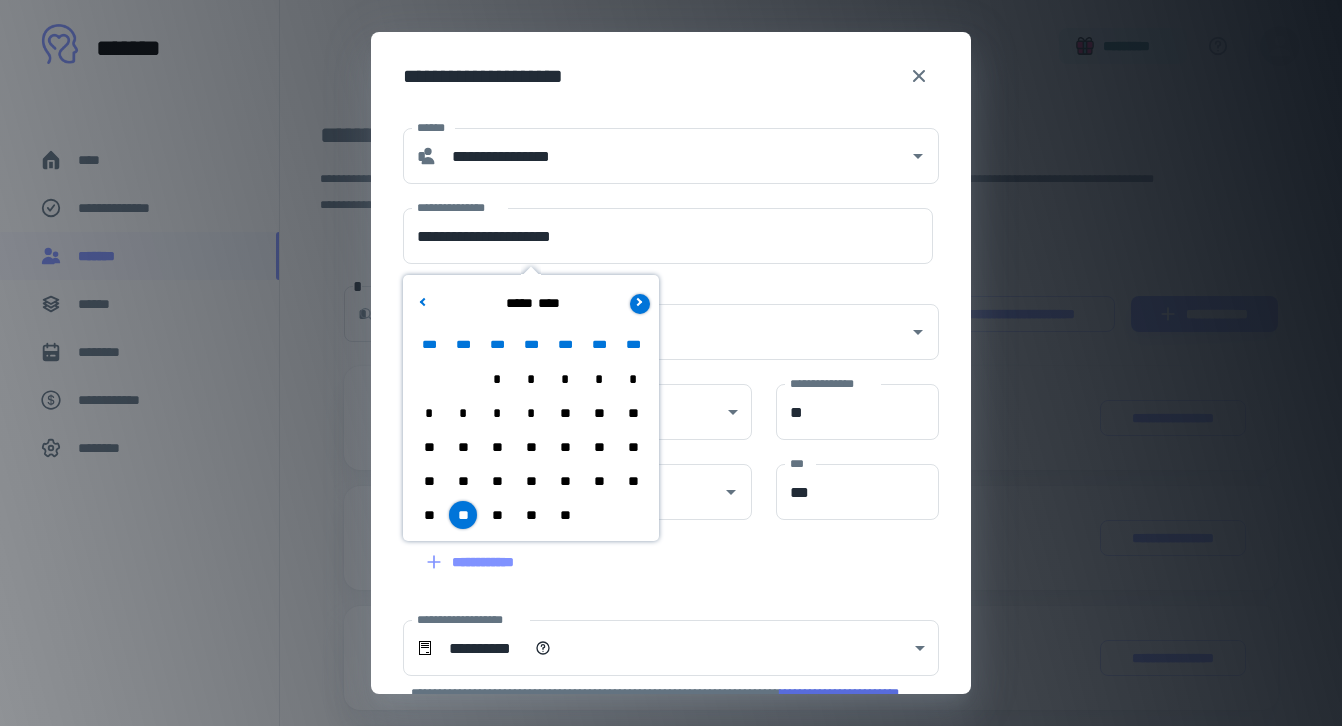 click at bounding box center [640, 304] 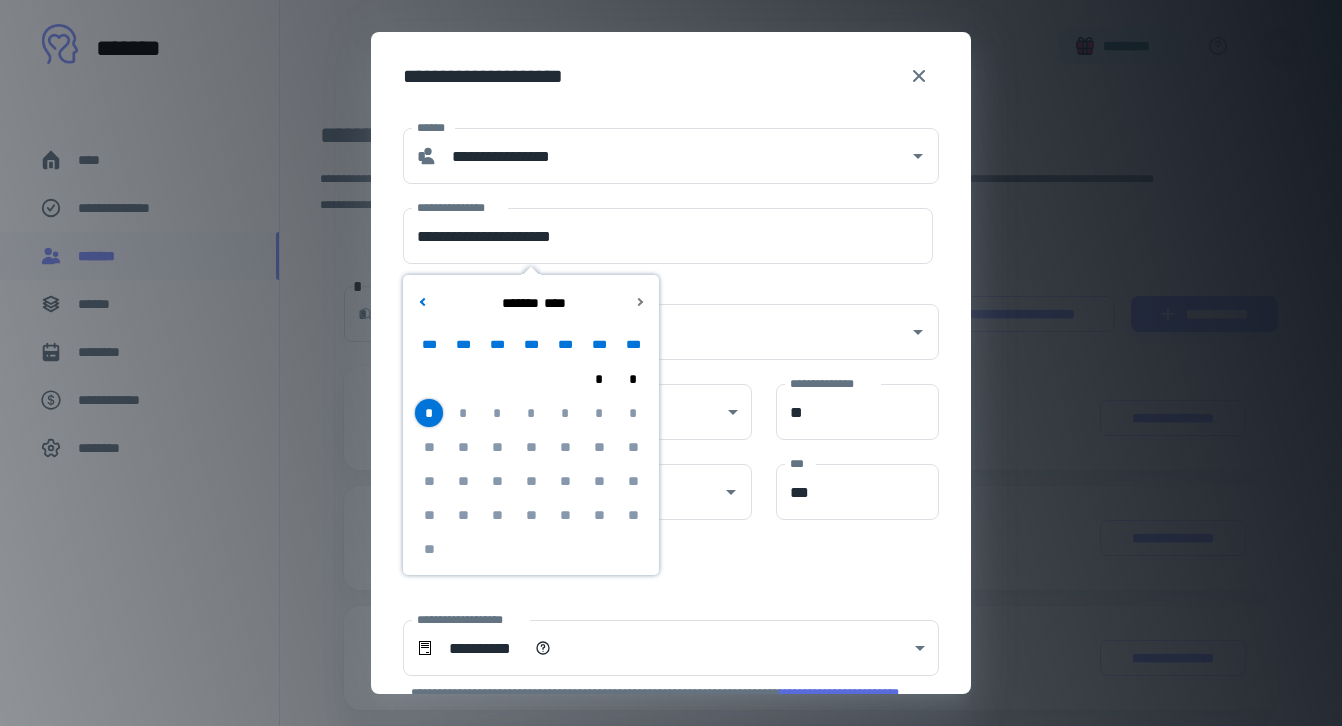 click on "*" at bounding box center [429, 413] 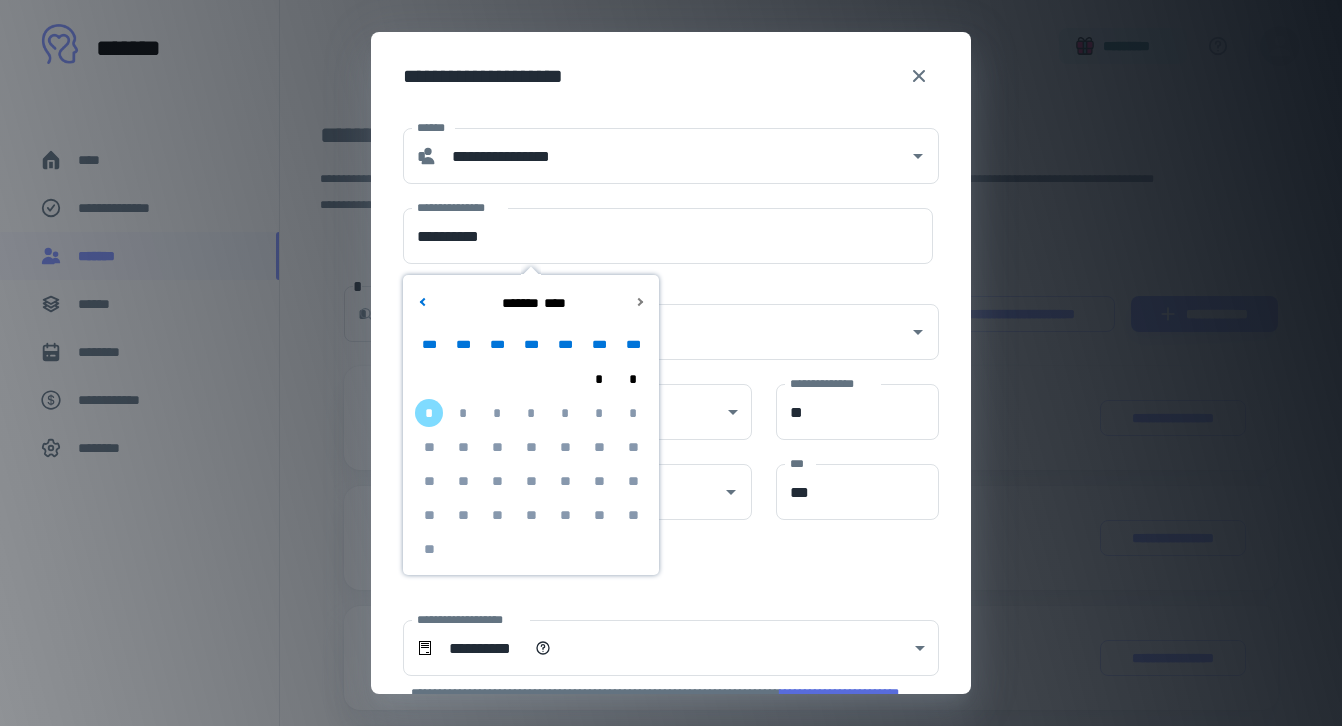 click on "**********" at bounding box center [659, 671] 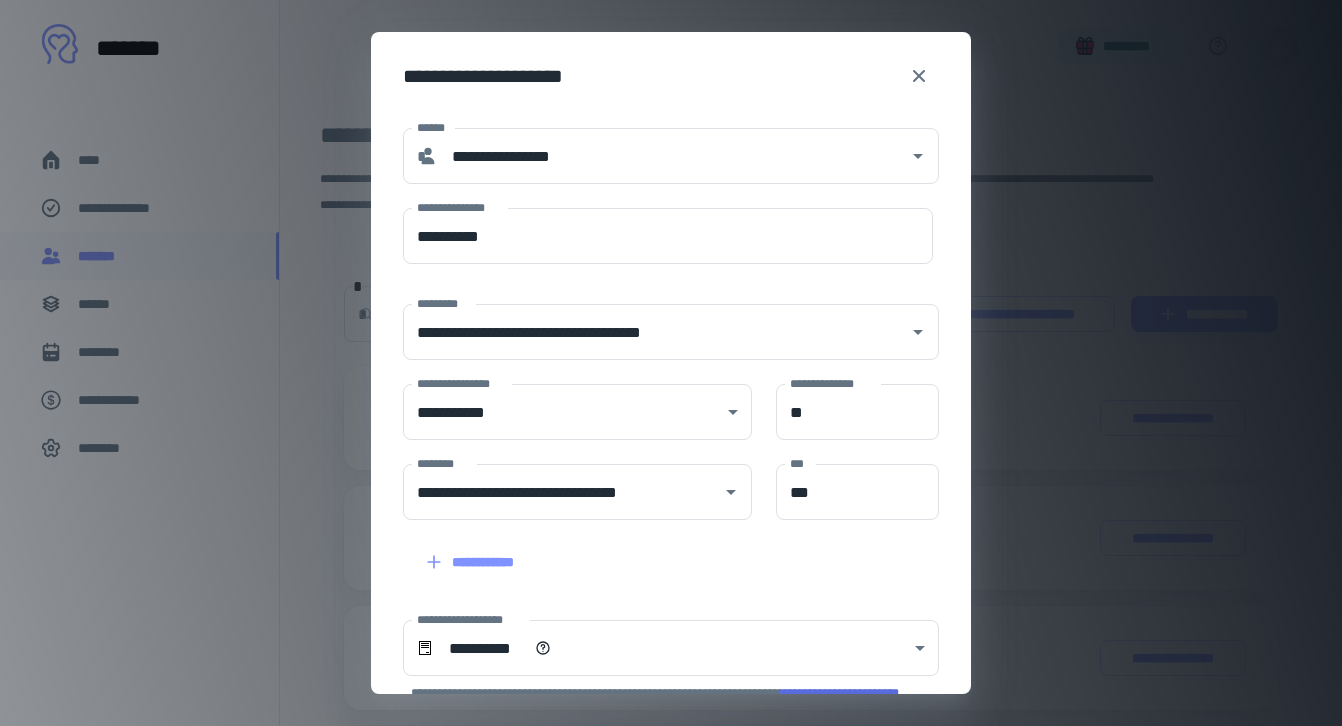 scroll, scrollTop: 242, scrollLeft: 0, axis: vertical 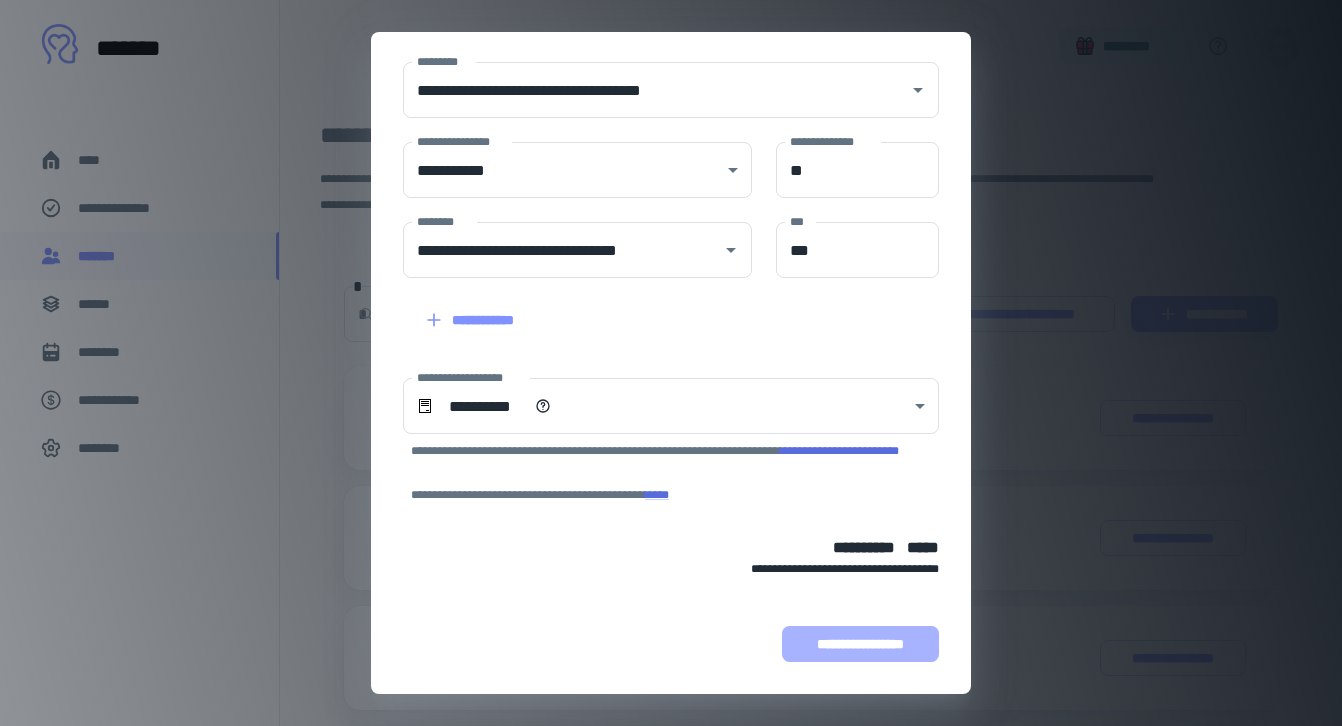 click on "**********" at bounding box center (860, 644) 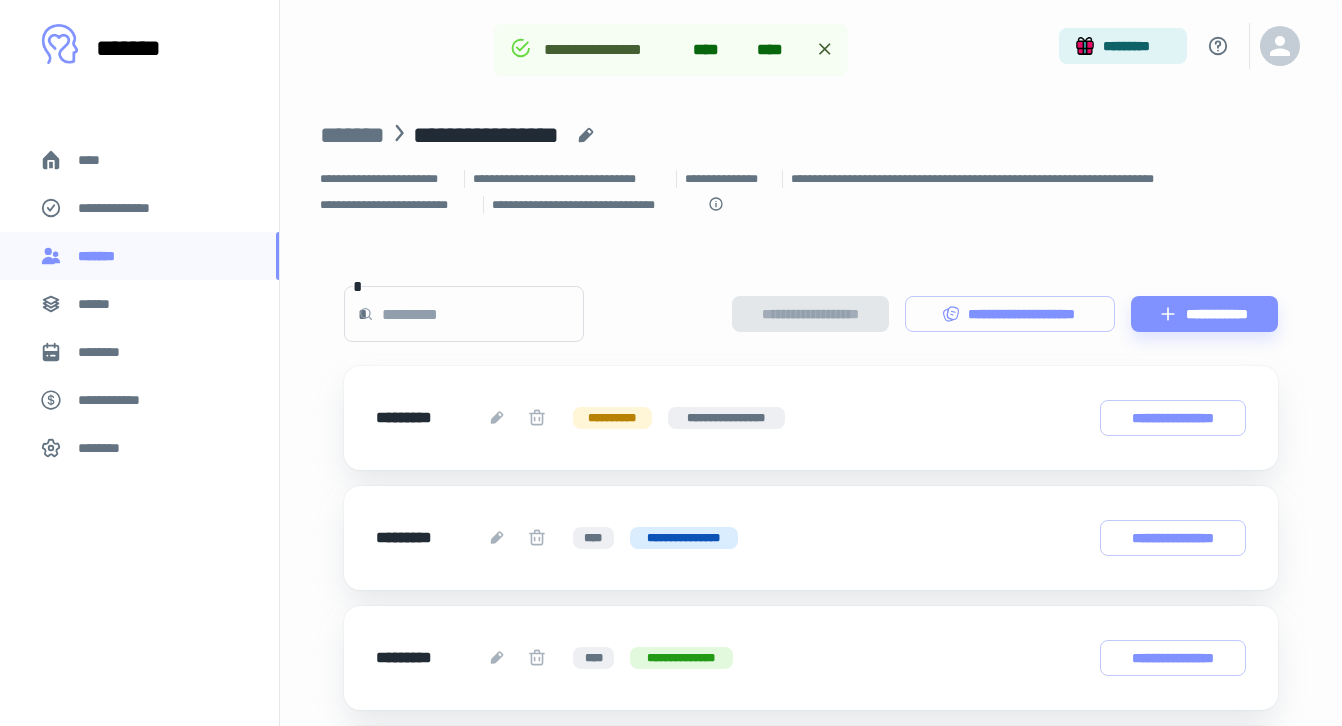 scroll, scrollTop: 368, scrollLeft: 0, axis: vertical 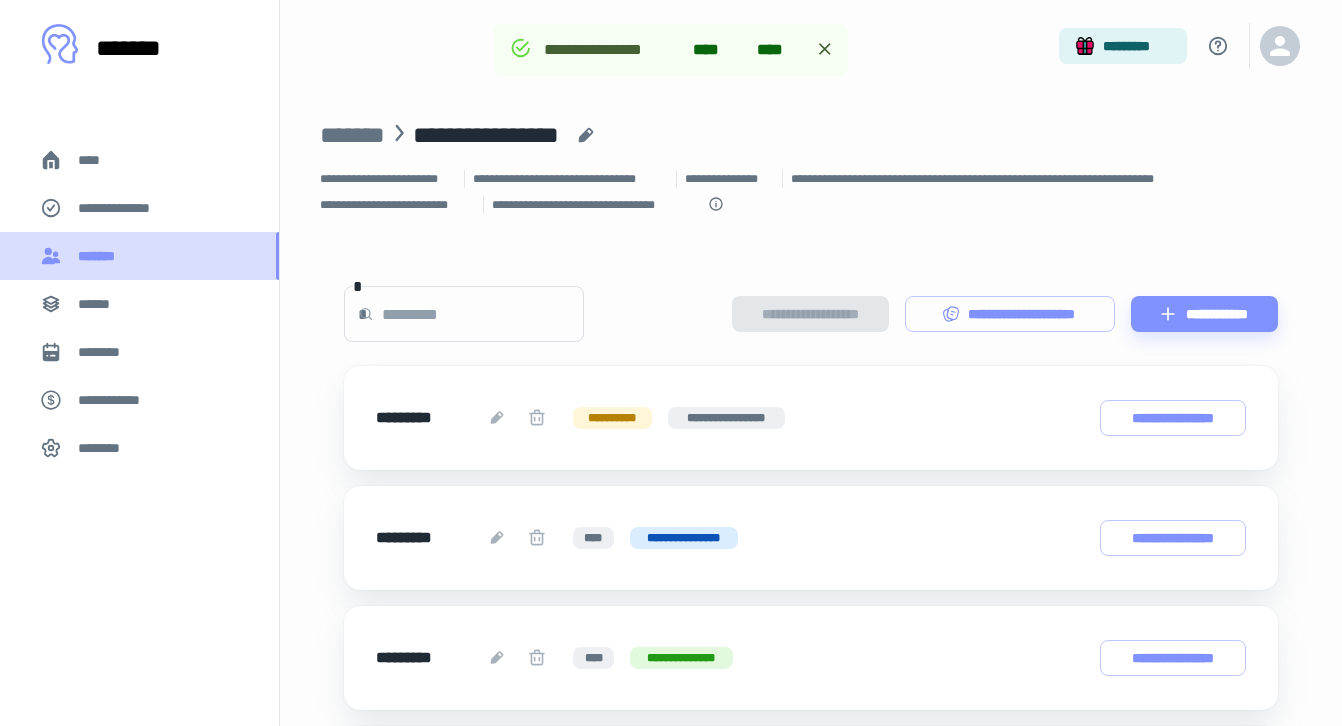 click on "*******" at bounding box center [139, 256] 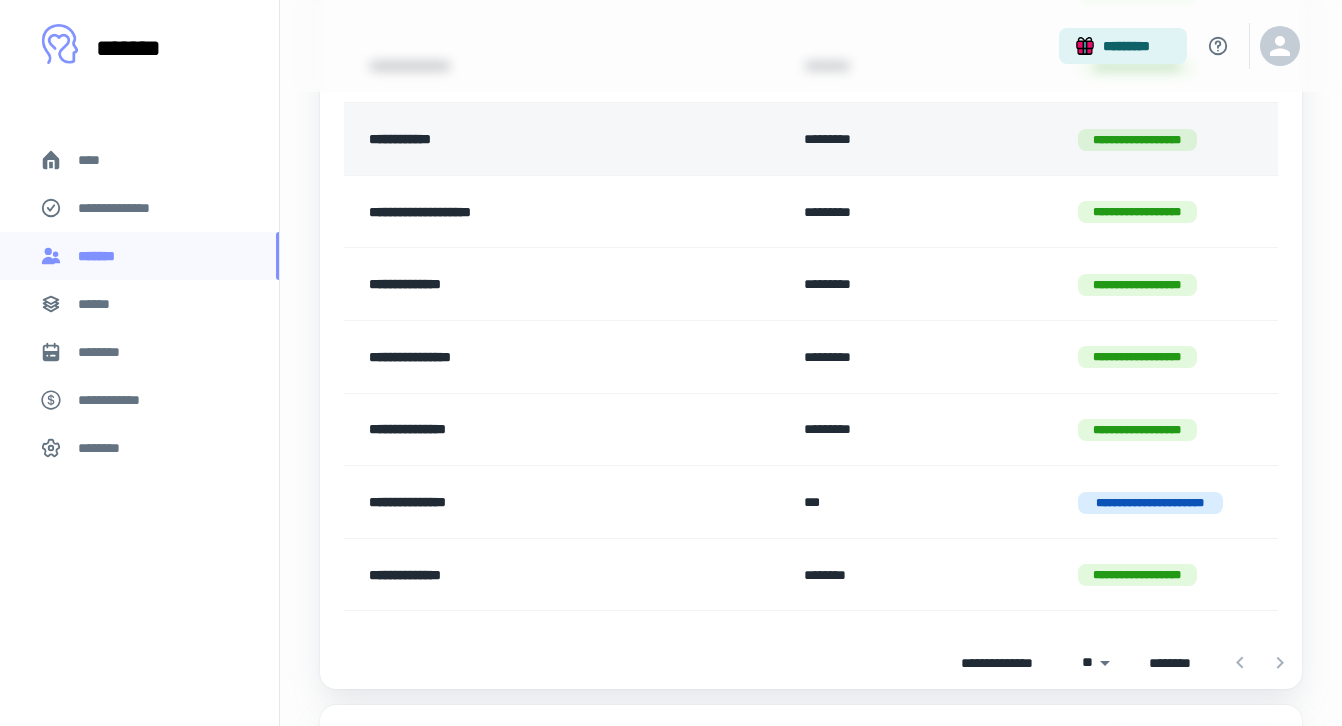 scroll, scrollTop: 472, scrollLeft: 0, axis: vertical 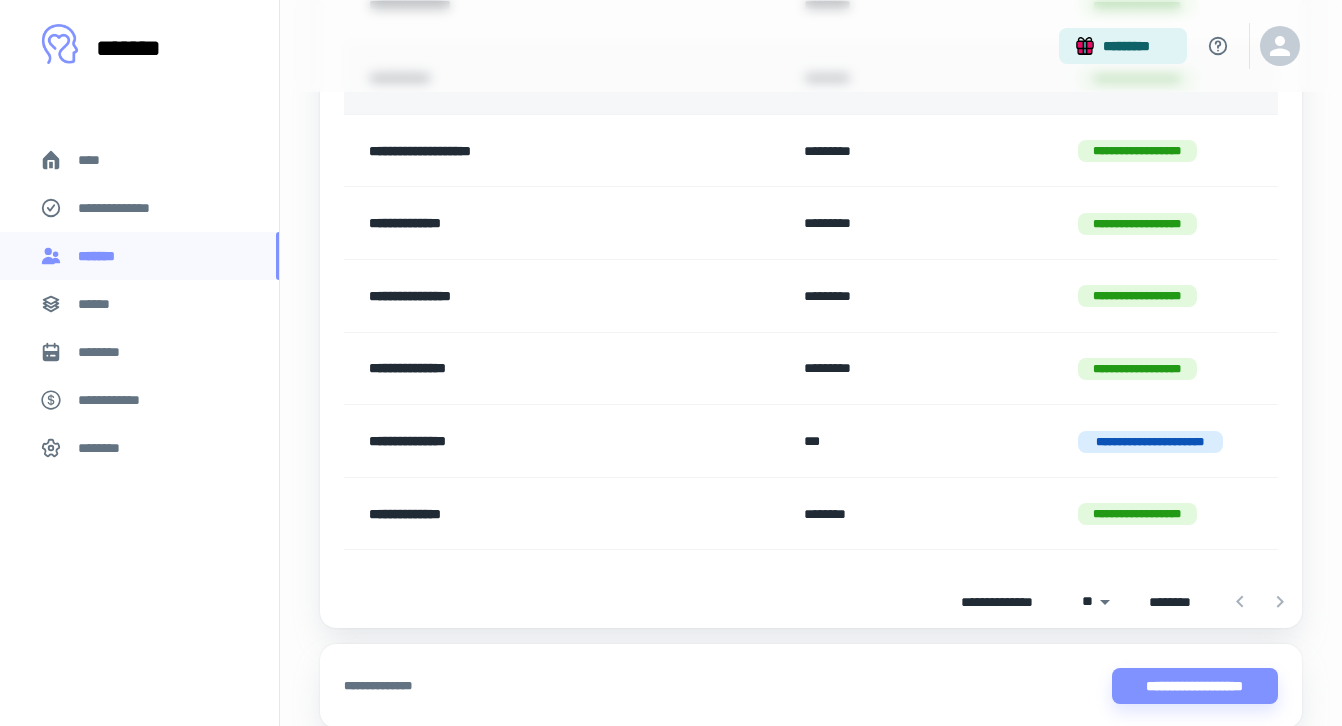 click on "**********" at bounding box center (526, 514) 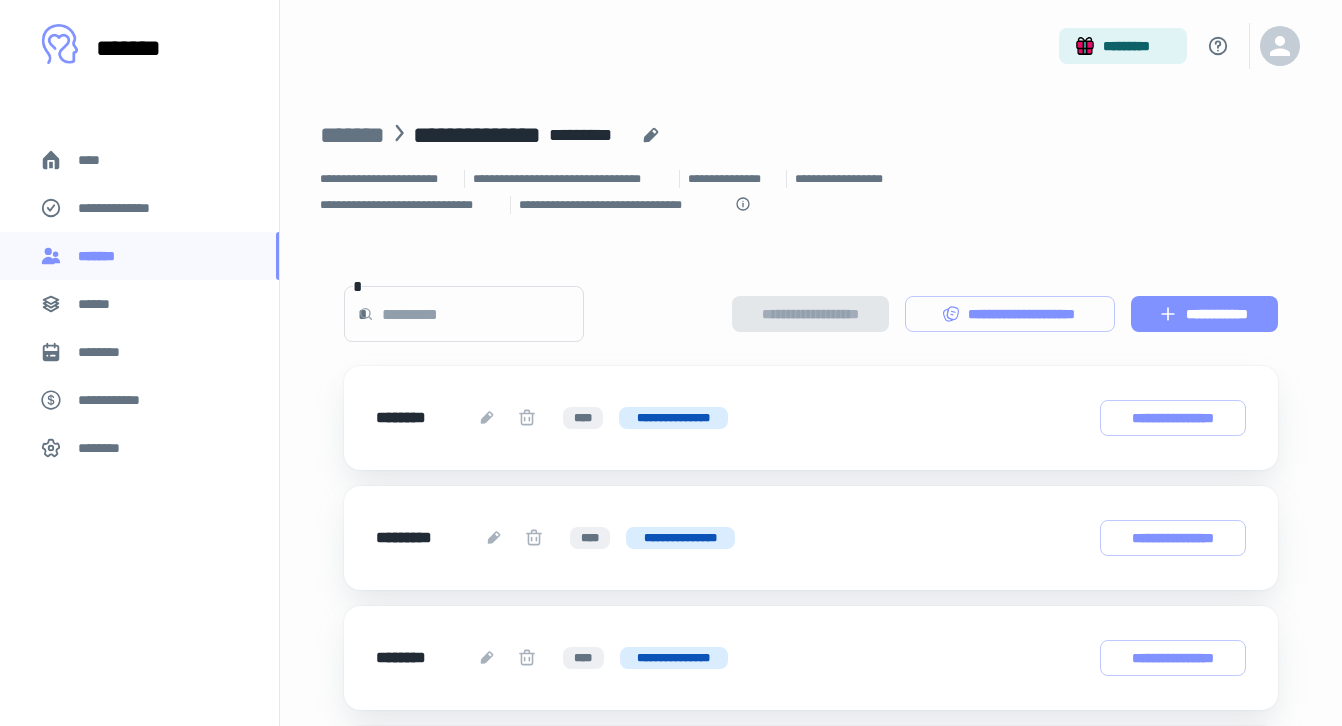 click on "**********" at bounding box center [1204, 314] 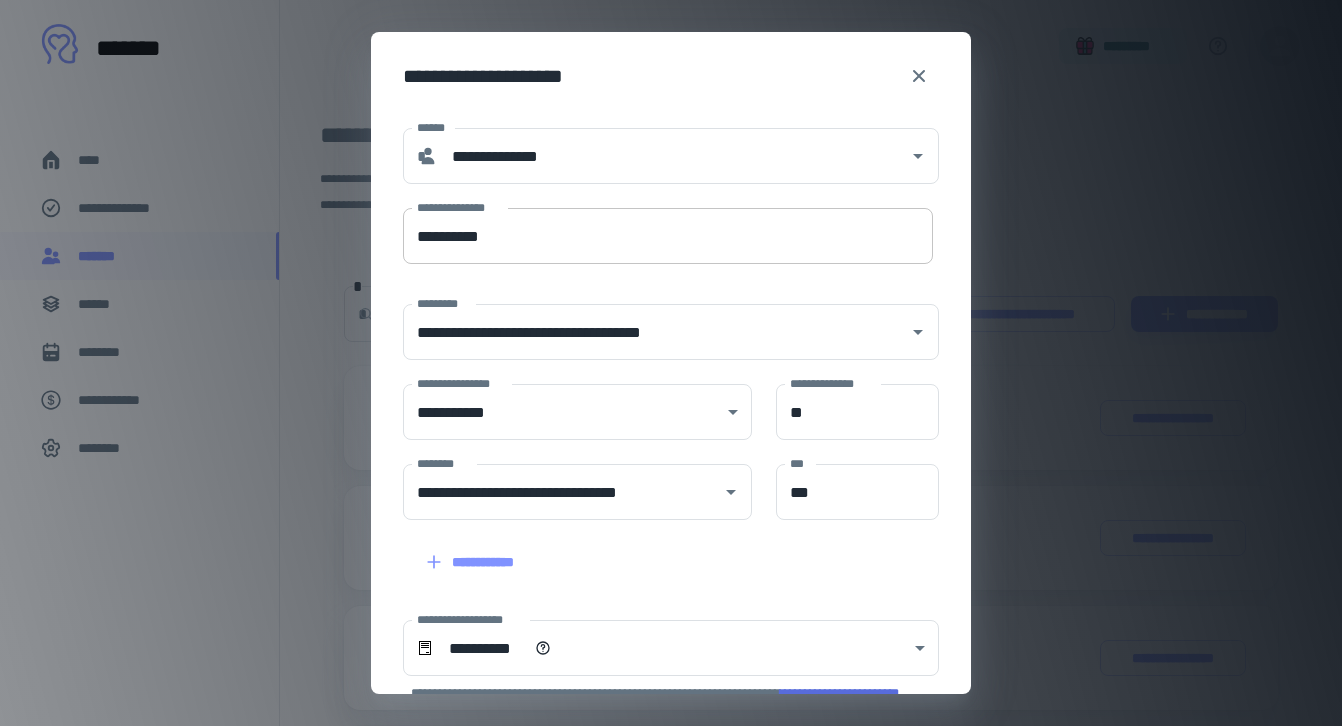 click on "**********" at bounding box center [668, 236] 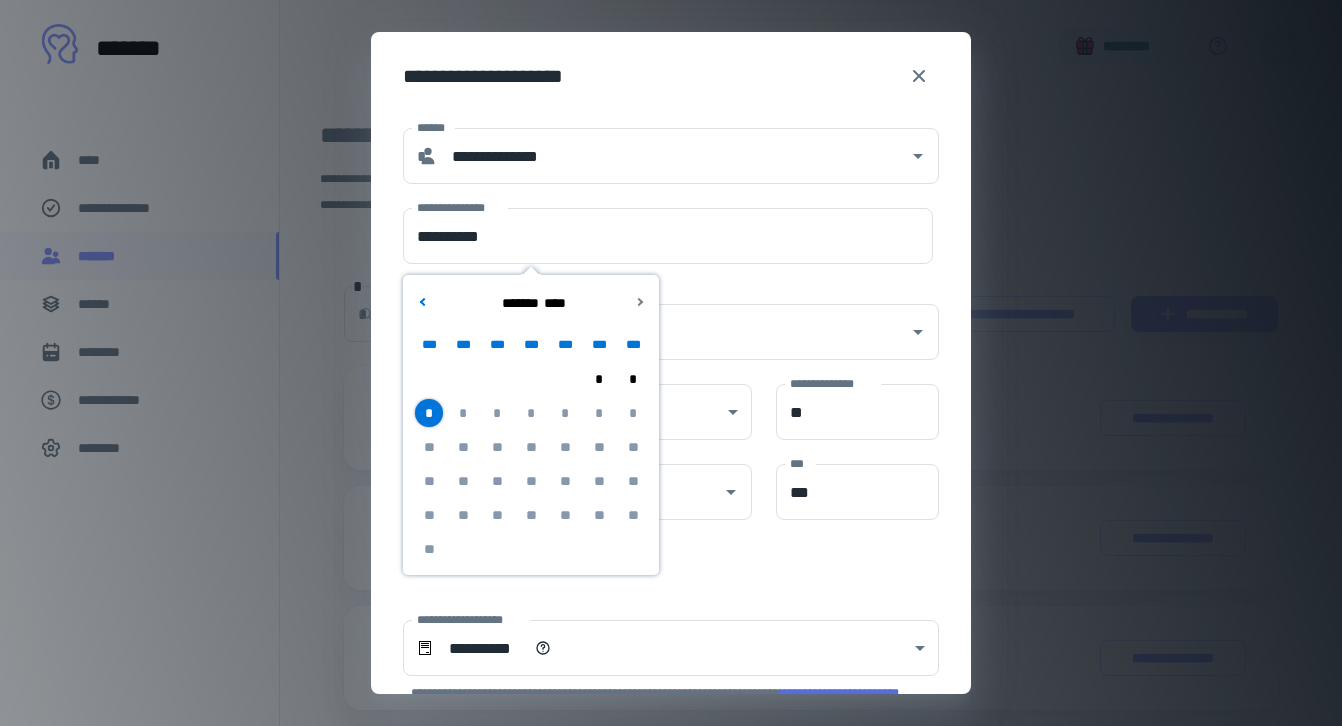 click at bounding box center [429, 379] 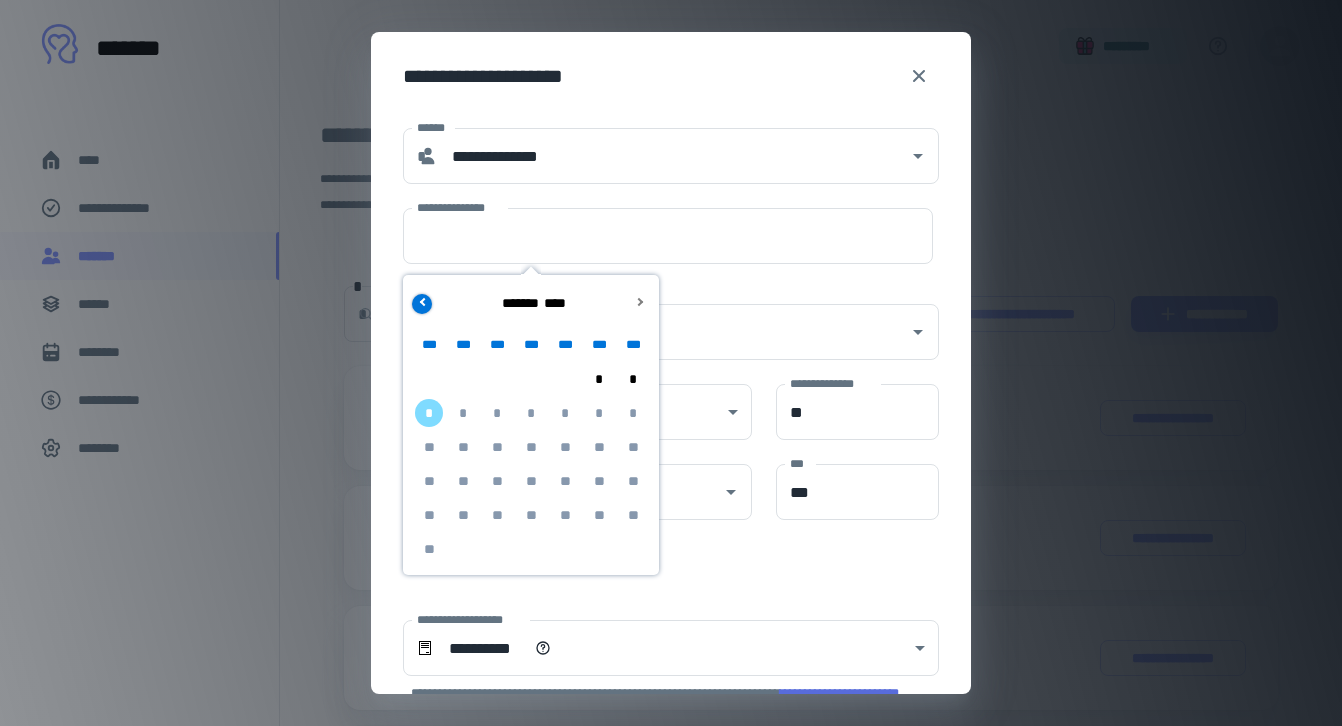 click at bounding box center [422, 304] 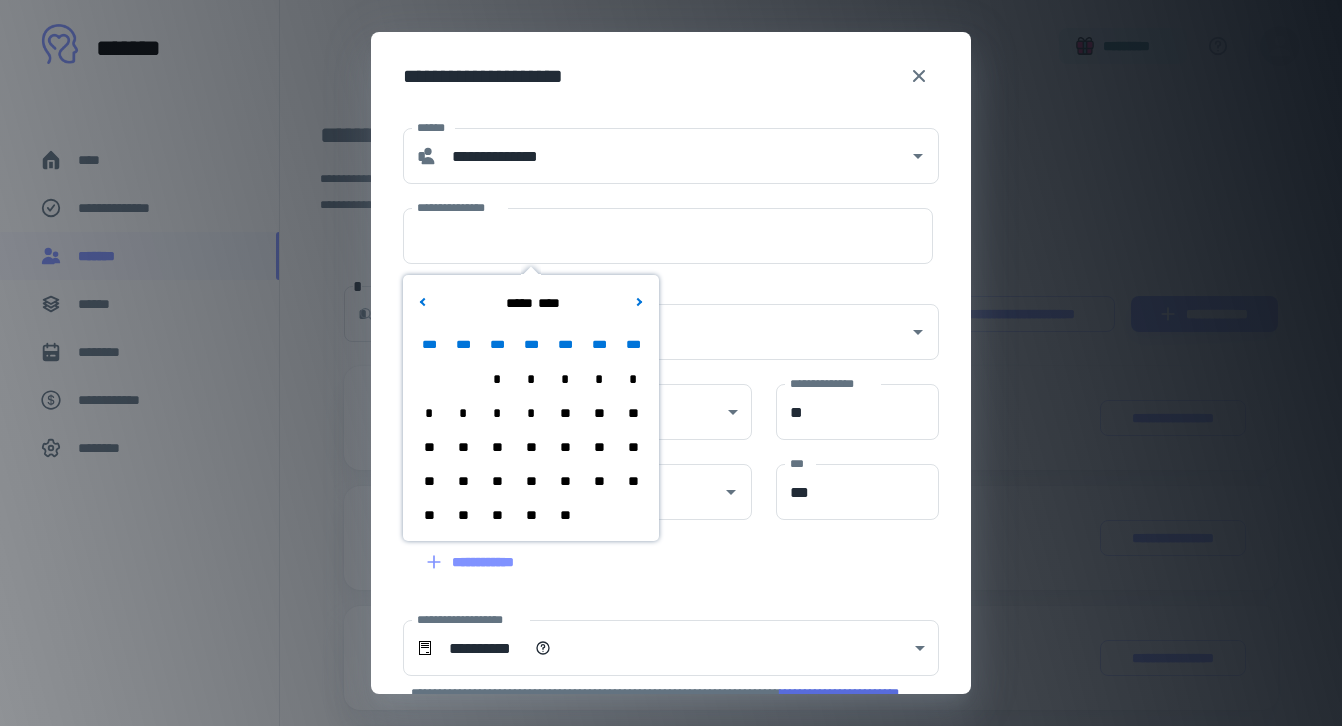 click on "**" at bounding box center [463, 515] 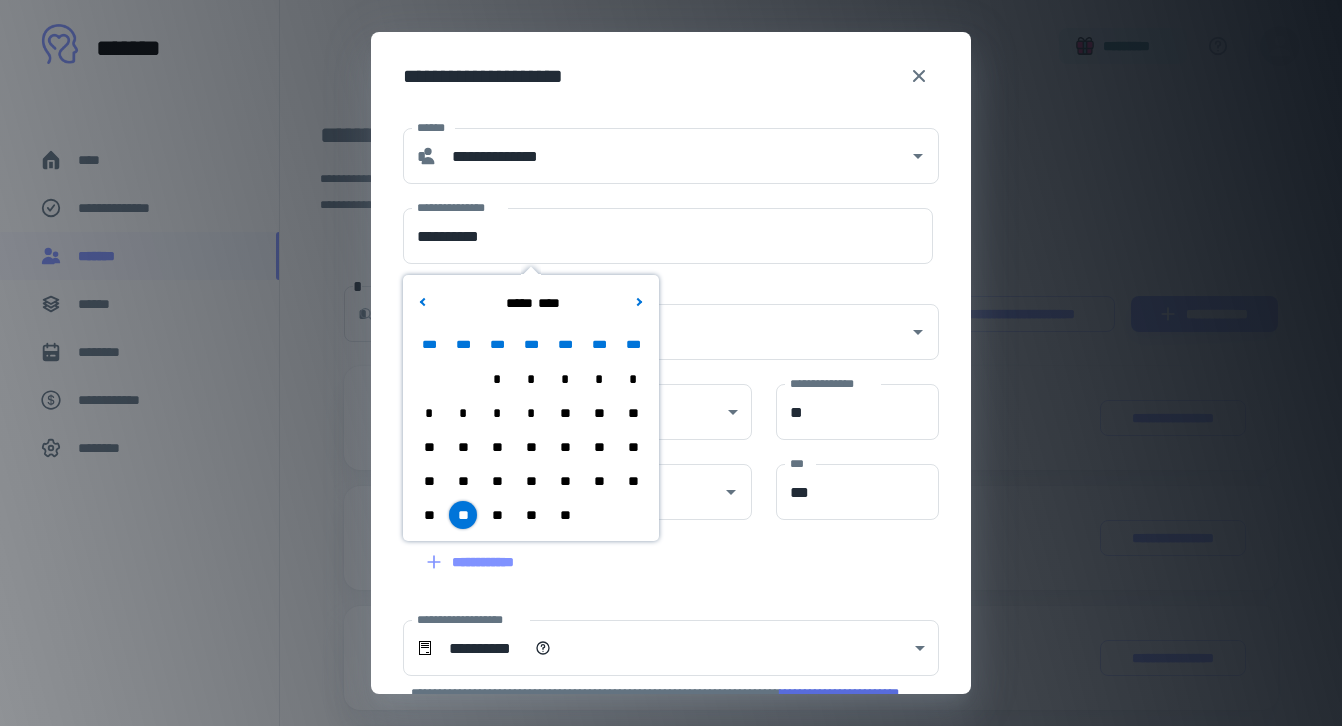 click on "**********" at bounding box center [671, 556] 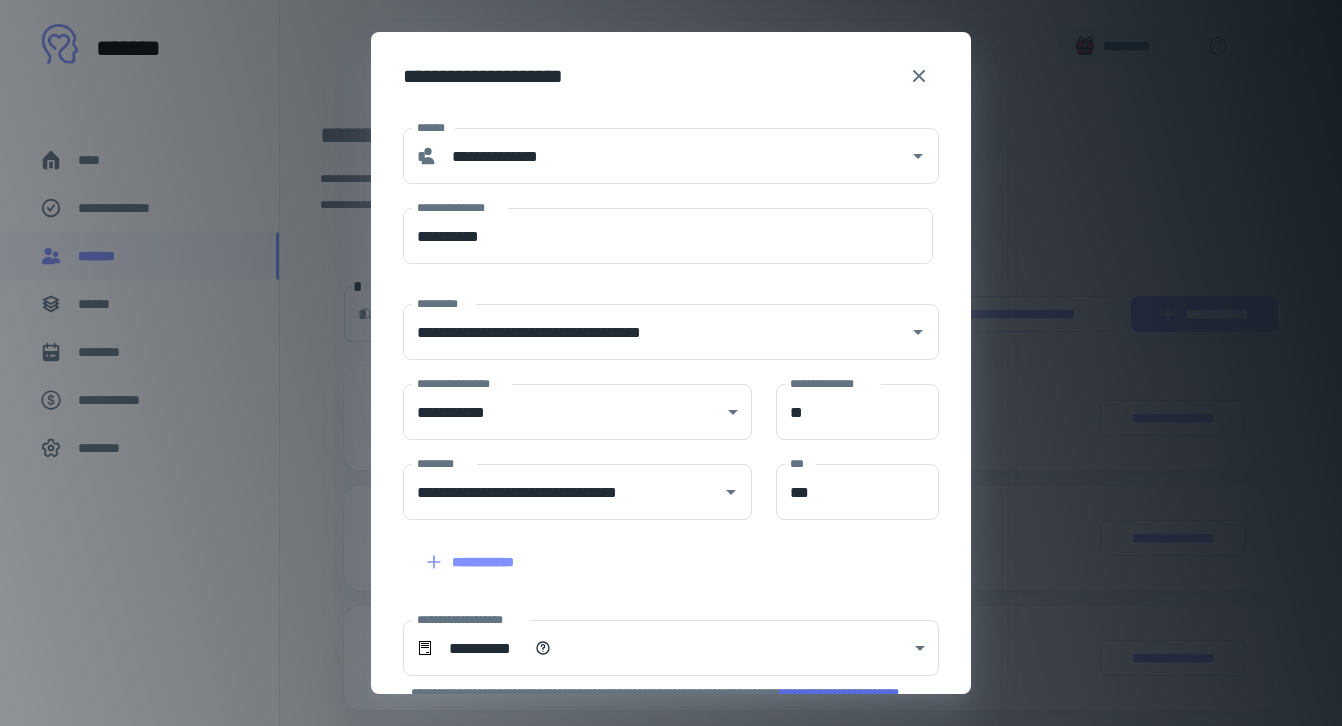scroll, scrollTop: 242, scrollLeft: 0, axis: vertical 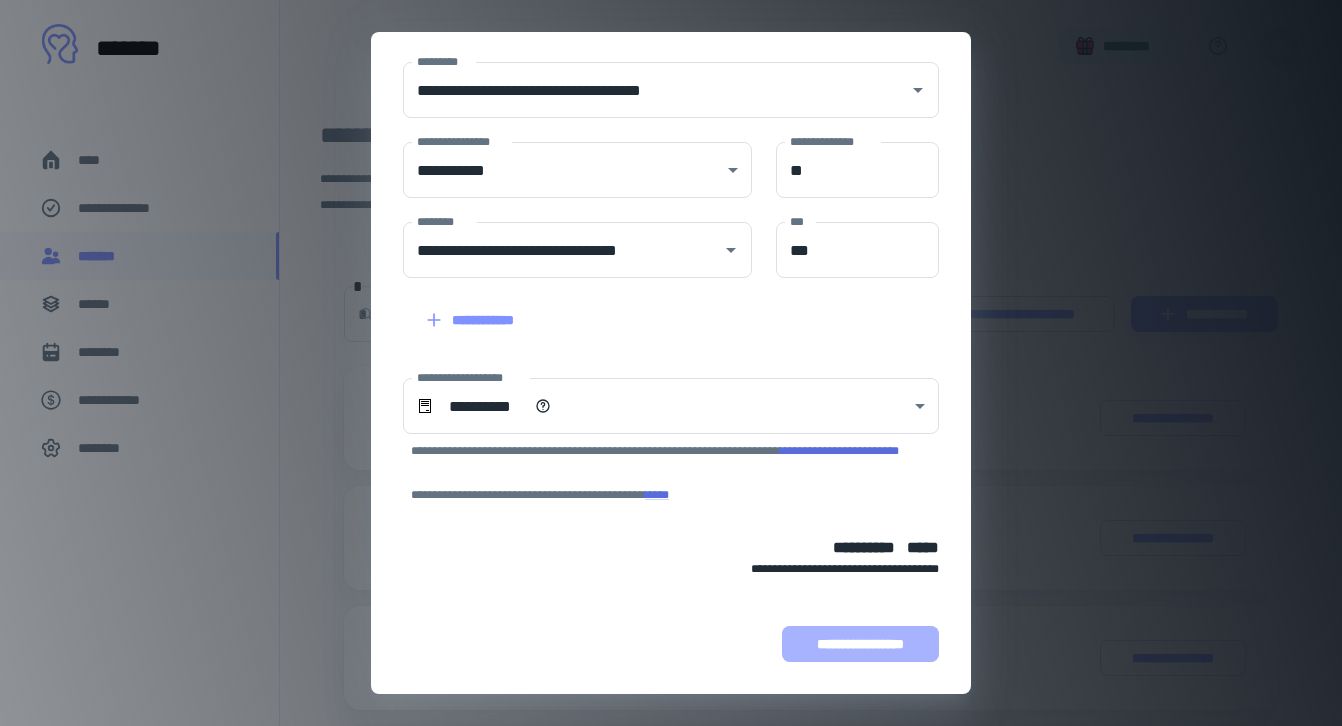 click on "**********" at bounding box center [860, 644] 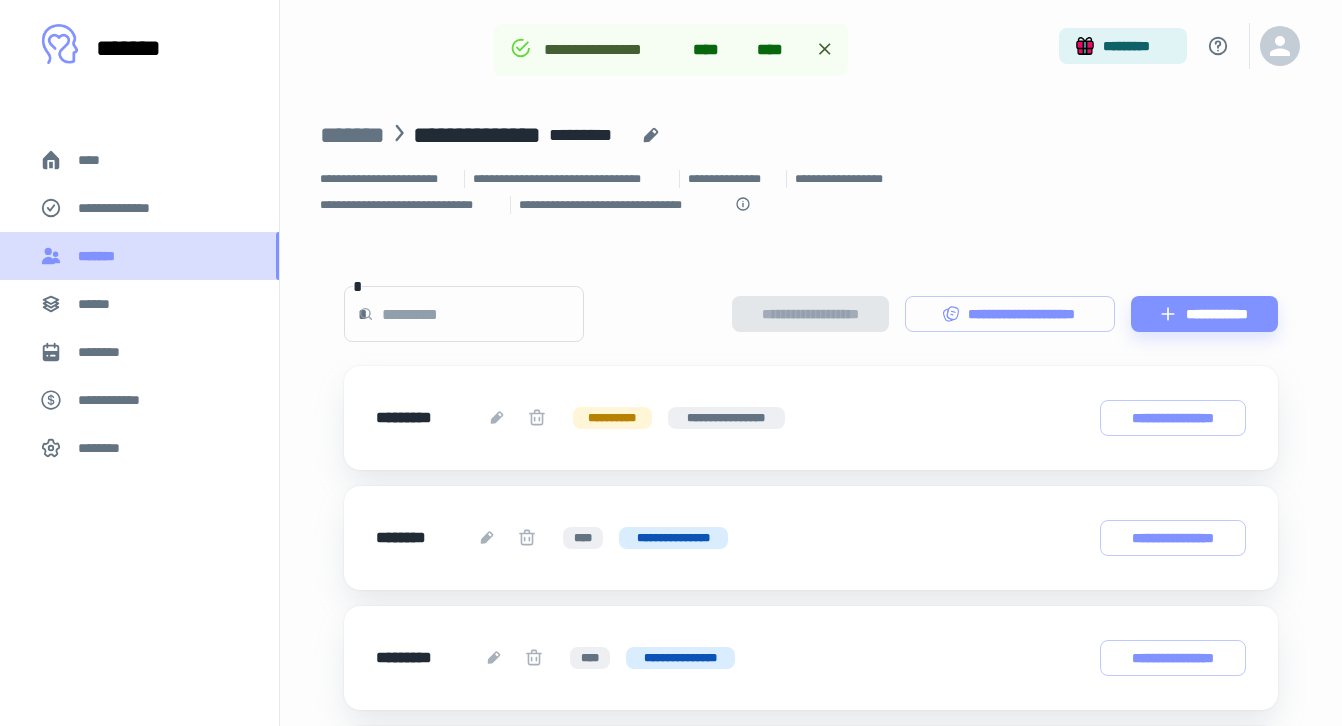 click on "*******" at bounding box center (139, 256) 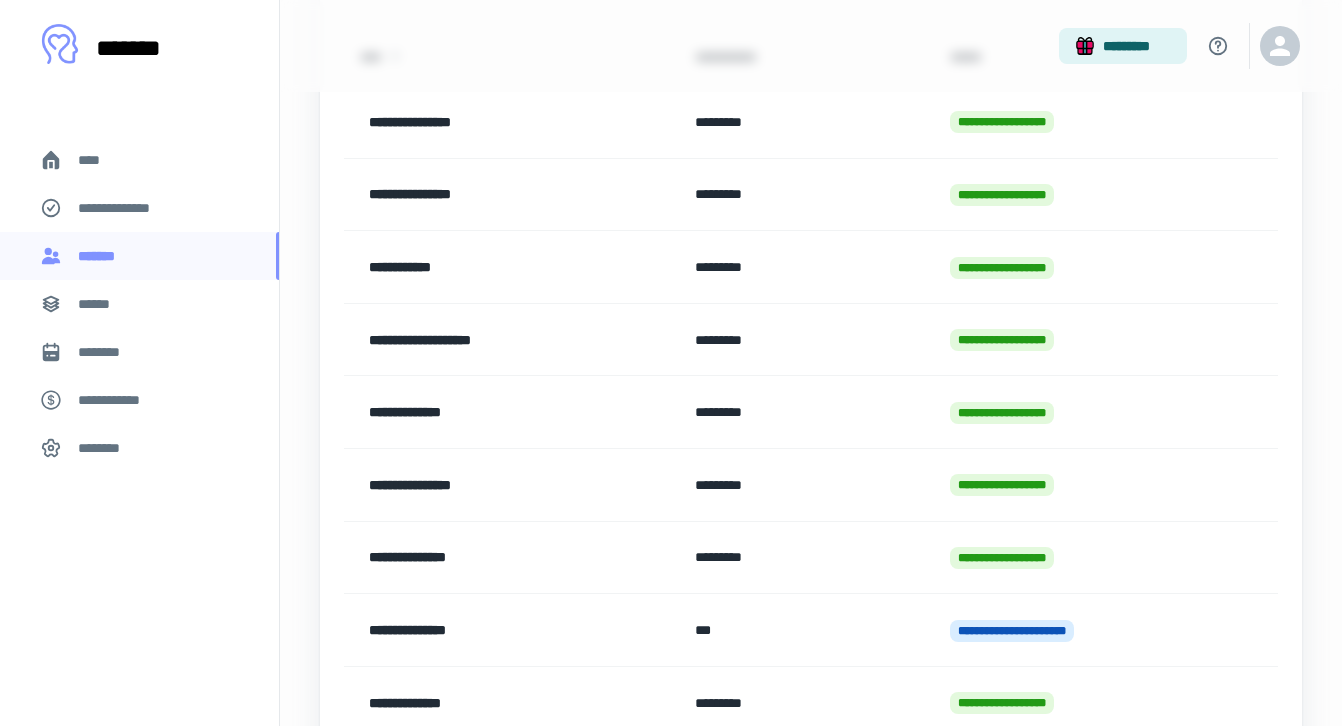 scroll, scrollTop: 554, scrollLeft: 0, axis: vertical 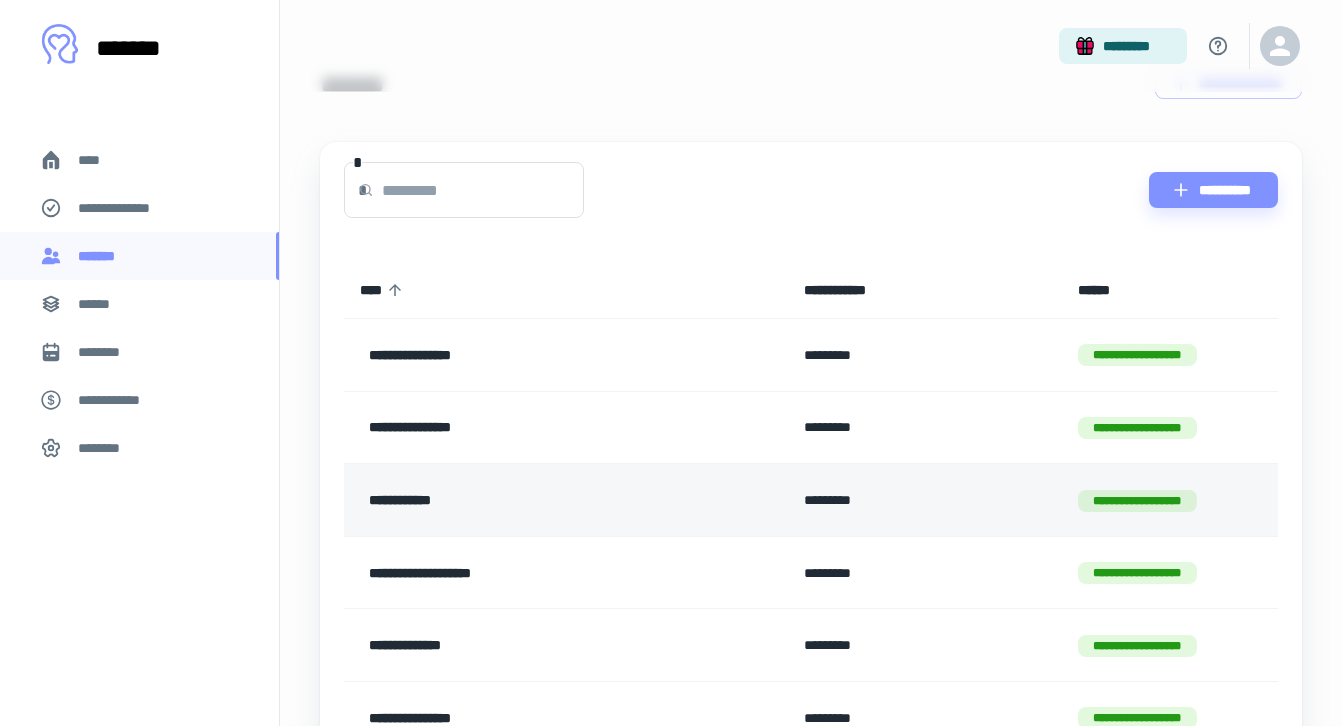 click on "**********" at bounding box center (526, 500) 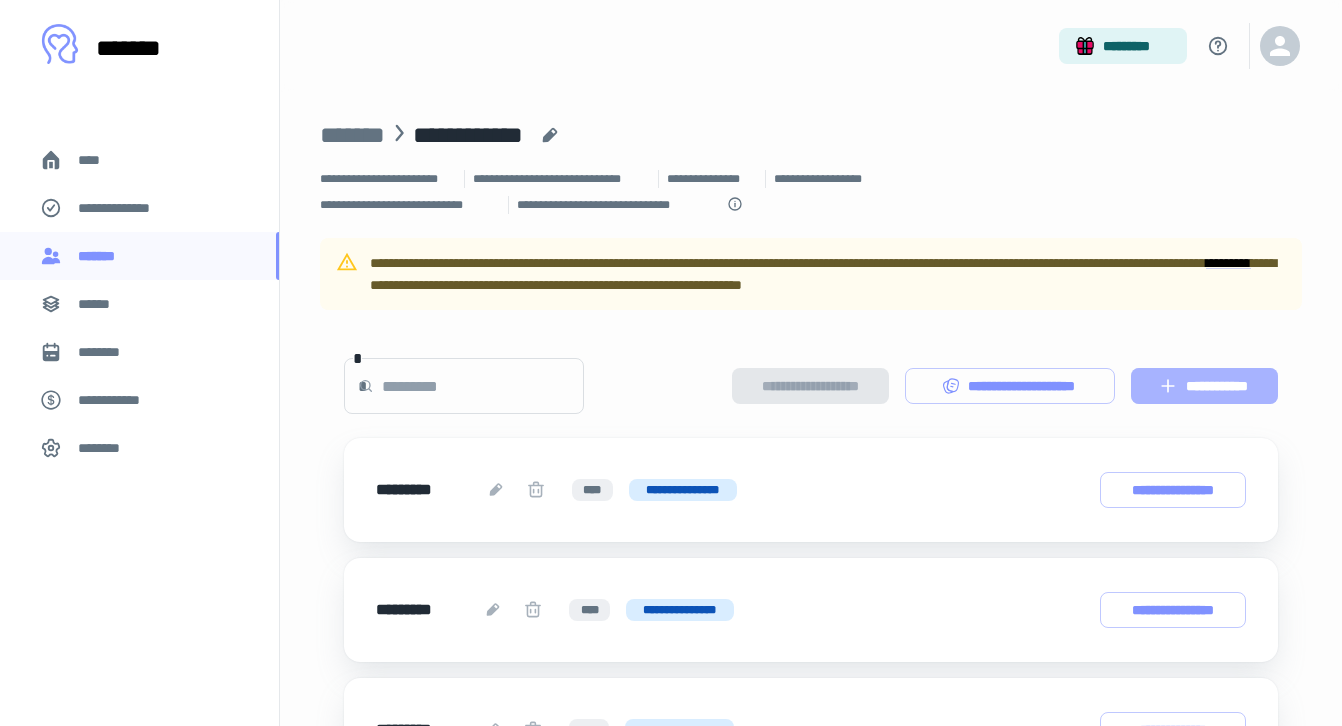 click on "**********" at bounding box center (1204, 386) 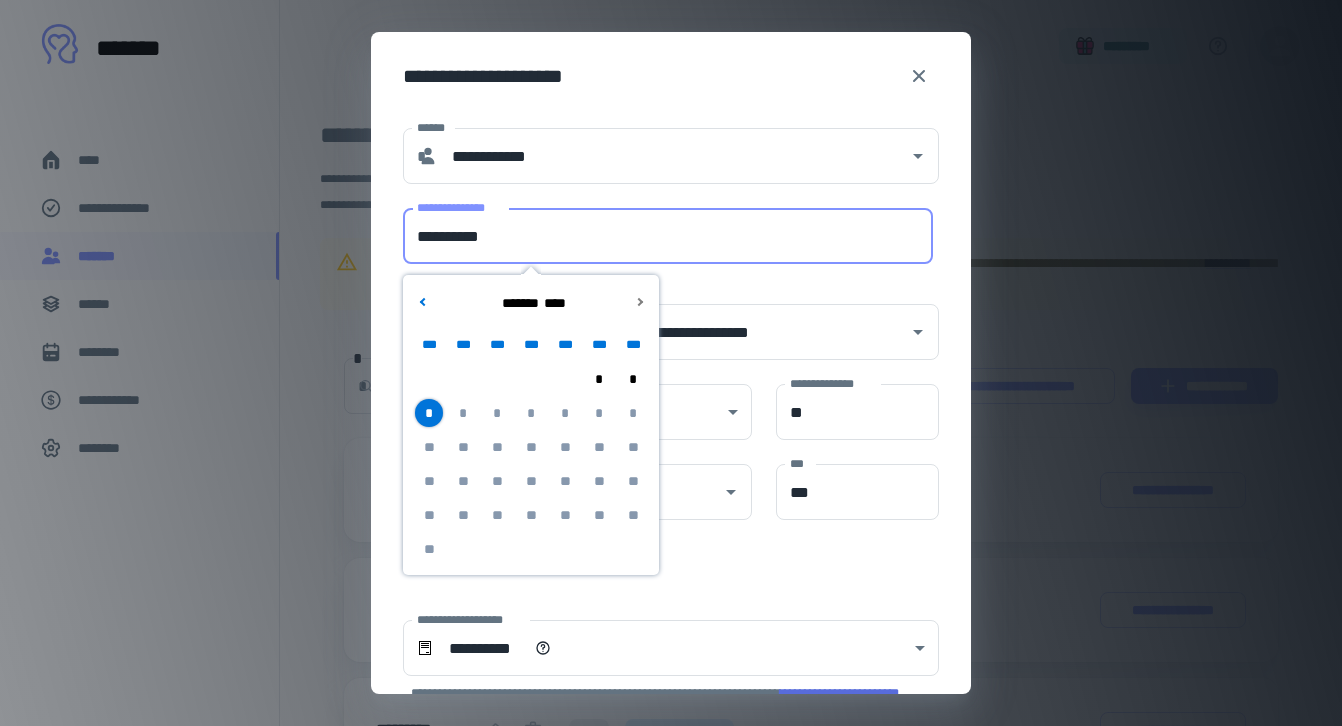 click on "**********" at bounding box center (668, 236) 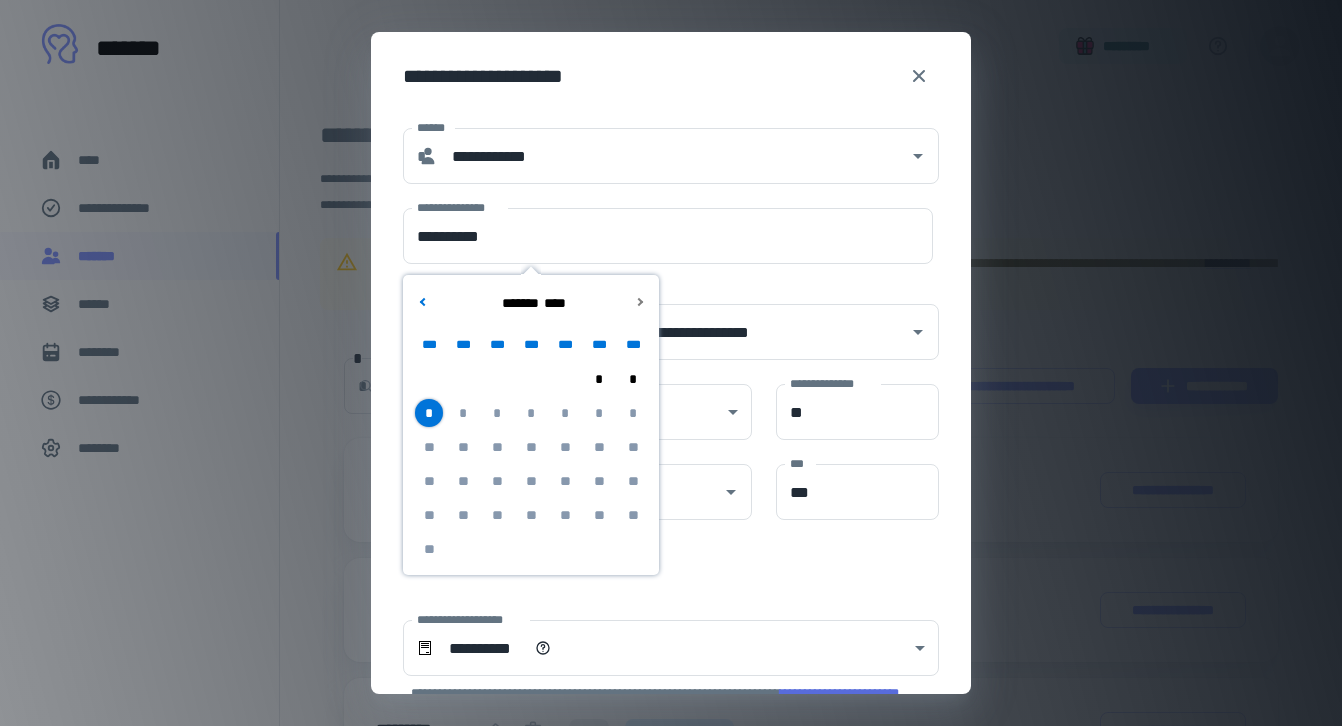 click on "*" at bounding box center (429, 413) 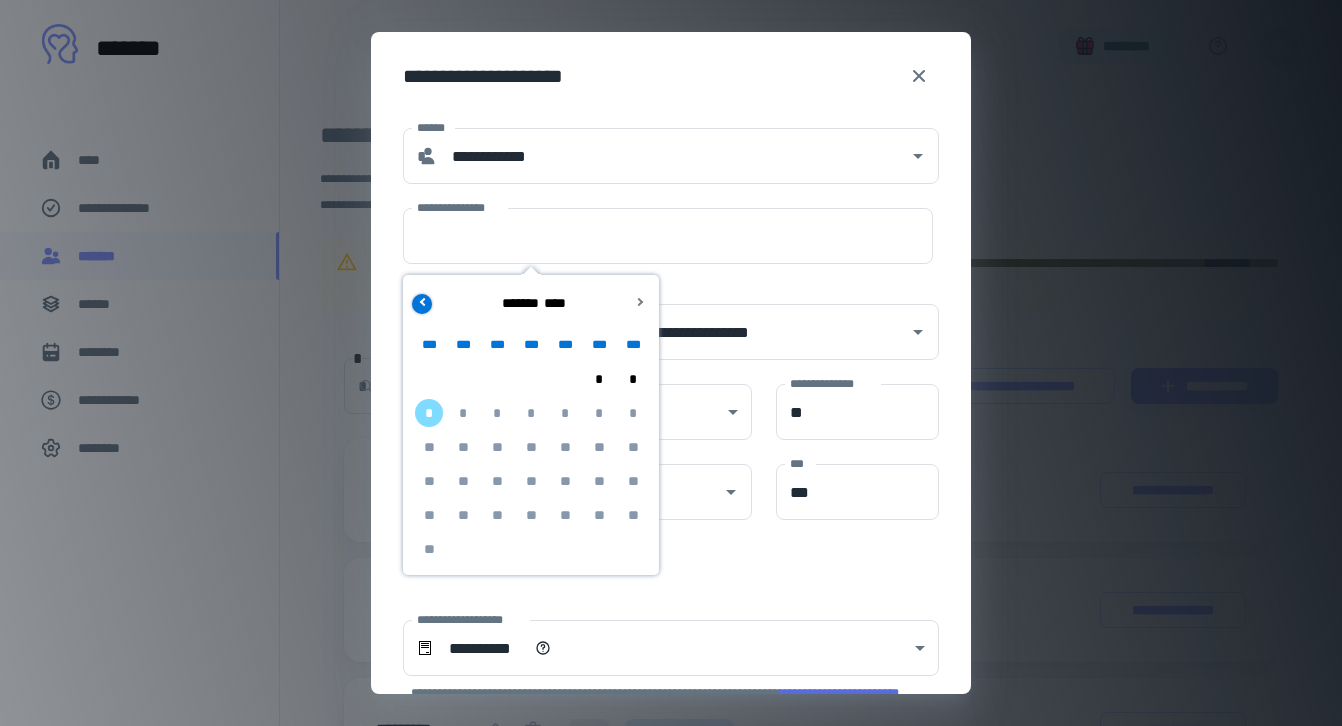 click at bounding box center (422, 304) 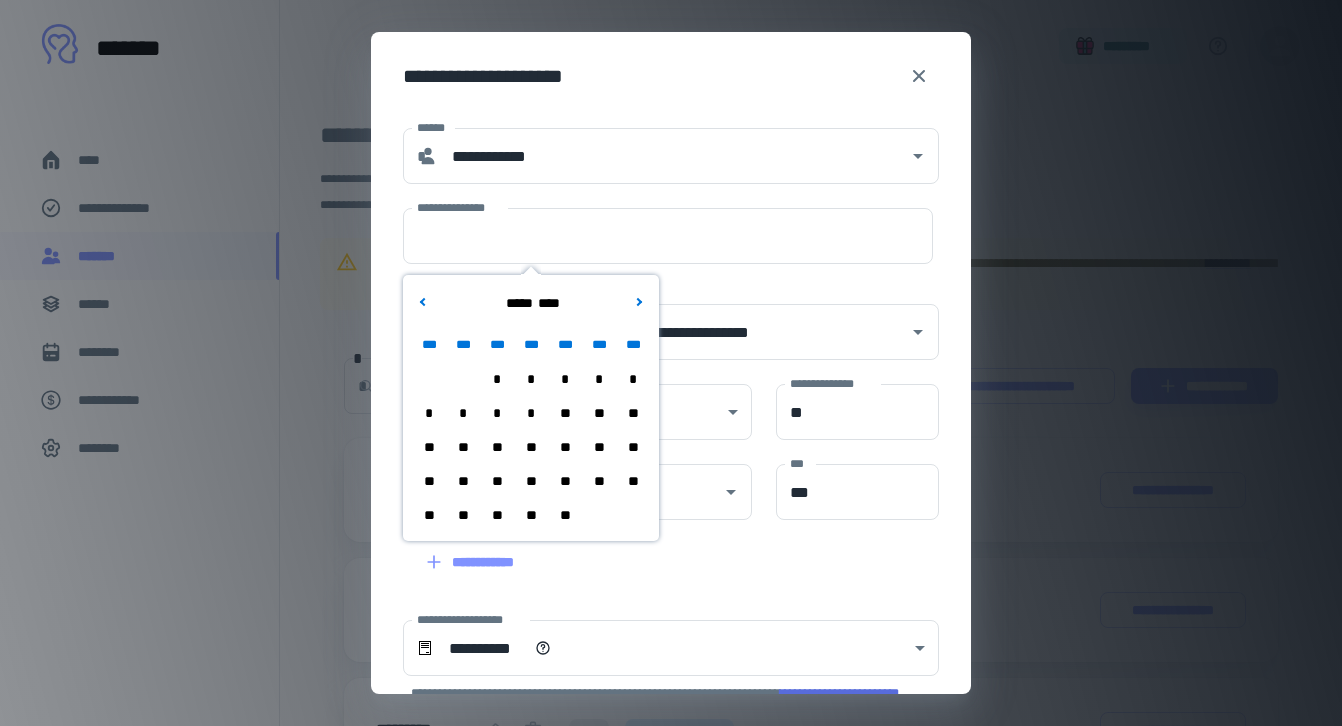 click on "**" at bounding box center (497, 515) 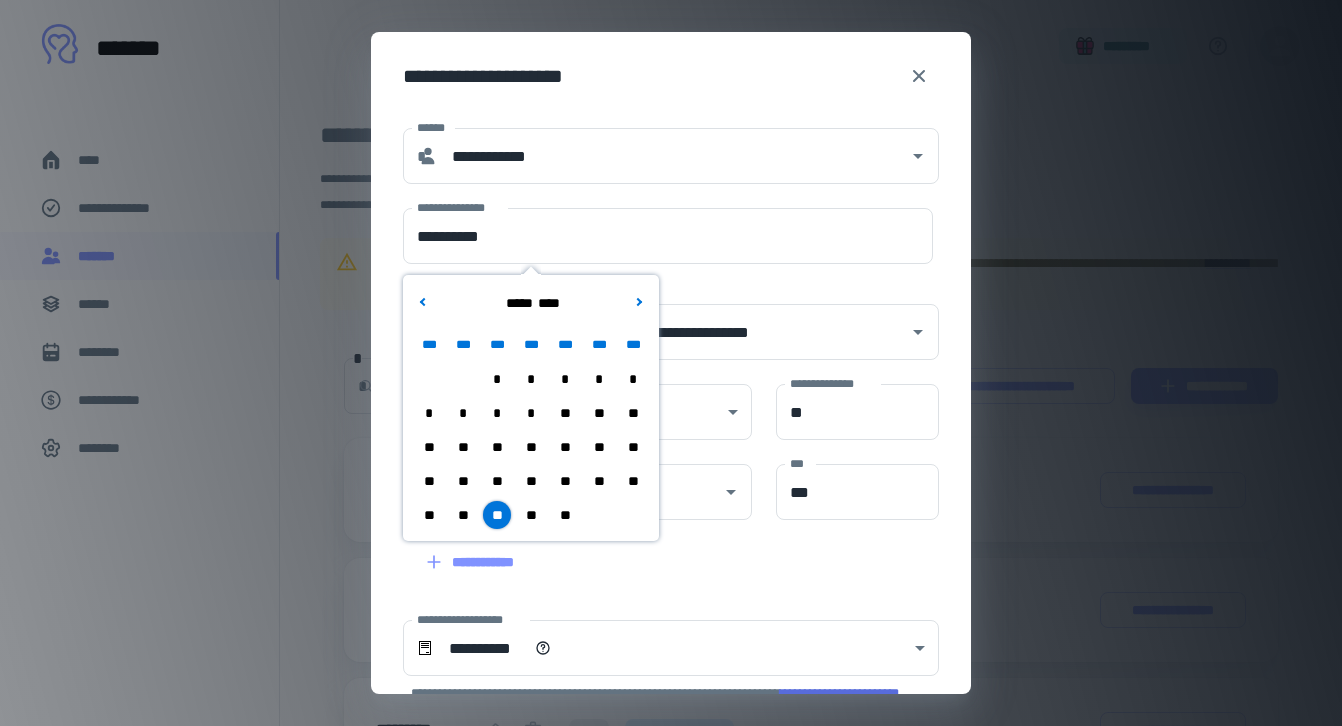 click on "**********" at bounding box center (659, 550) 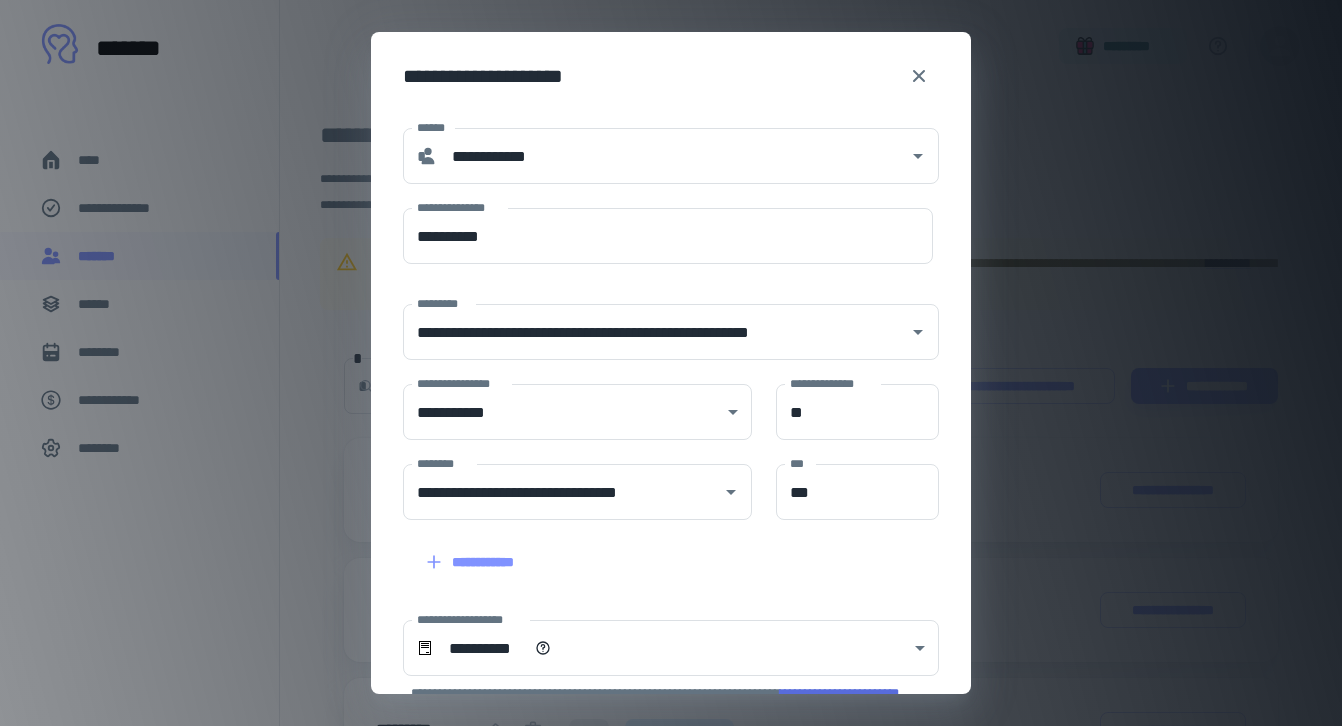 scroll, scrollTop: 336, scrollLeft: 0, axis: vertical 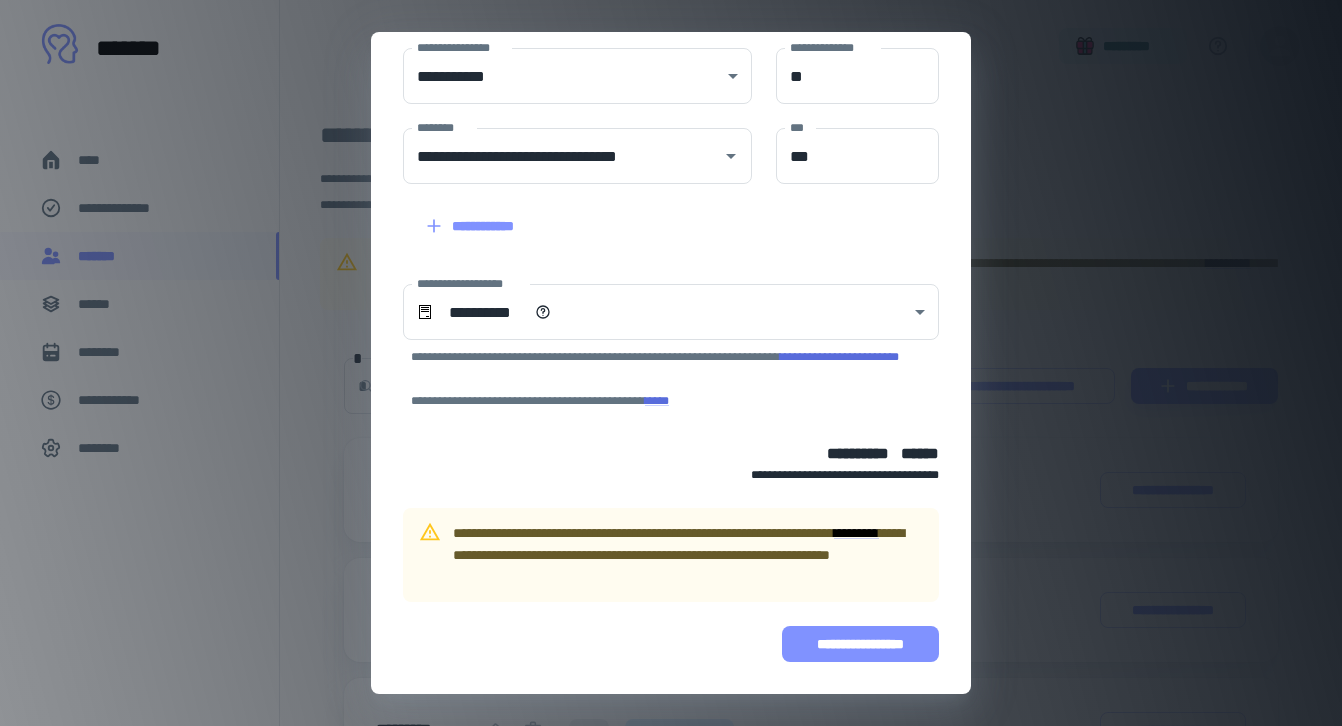 click on "**********" at bounding box center [860, 644] 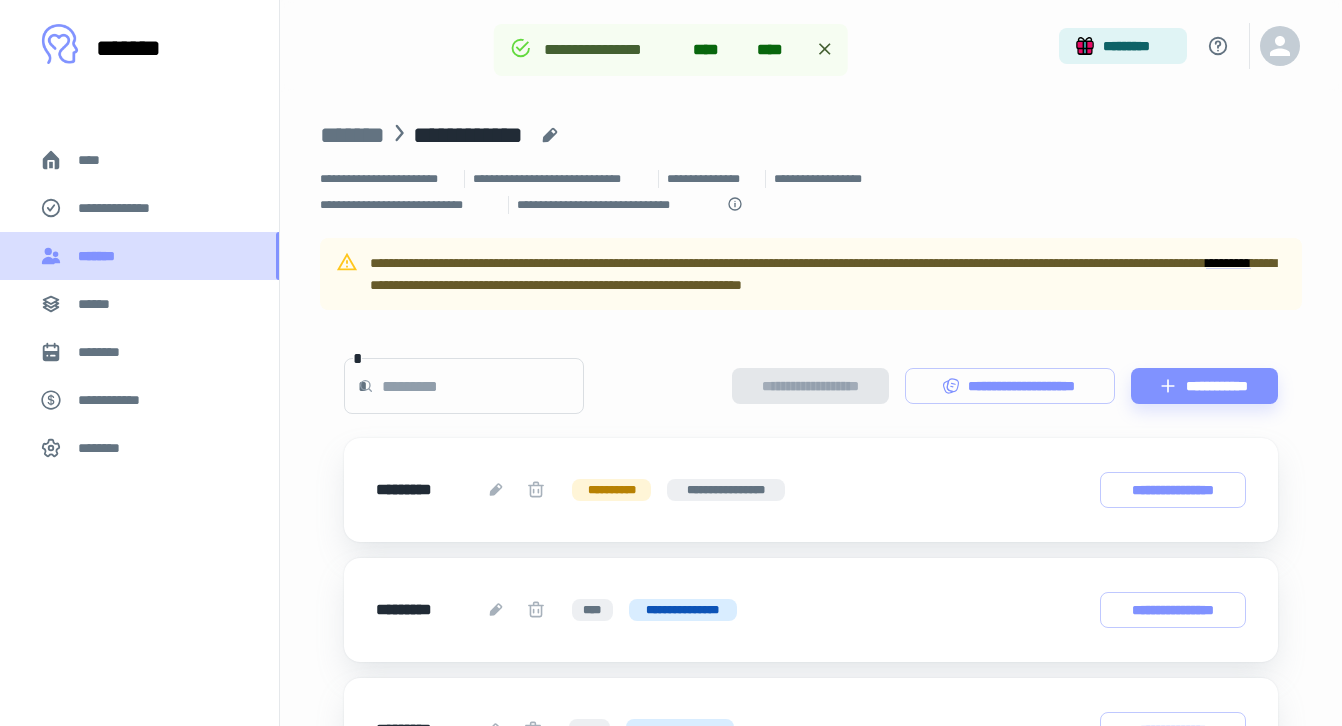 click on "*******" at bounding box center [139, 256] 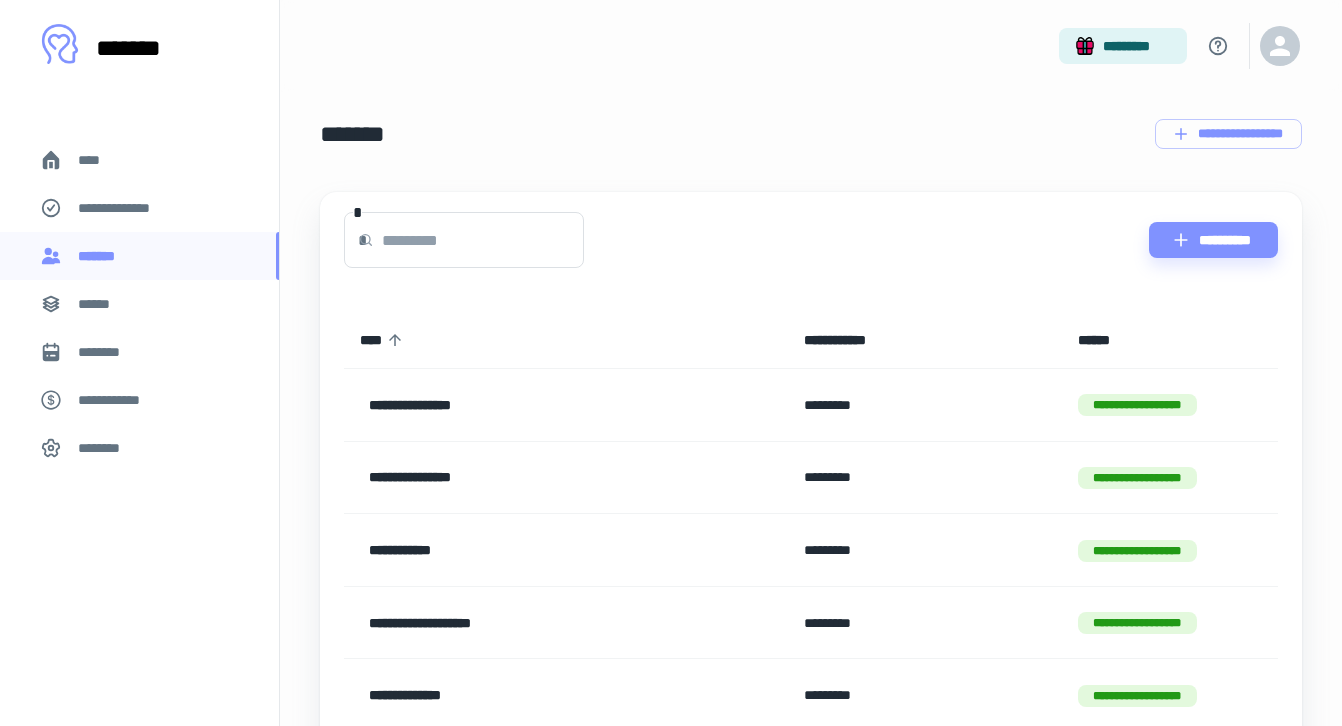 scroll, scrollTop: 554, scrollLeft: 0, axis: vertical 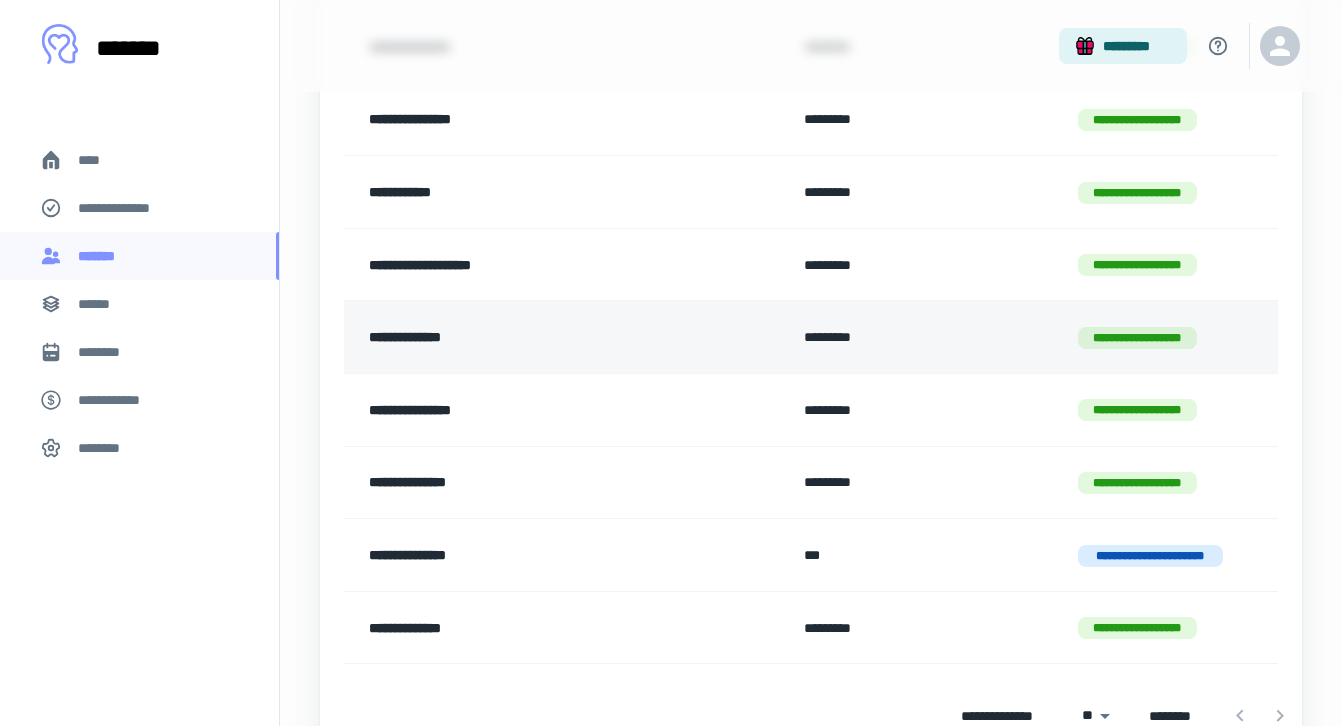 click on "**********" at bounding box center (526, 337) 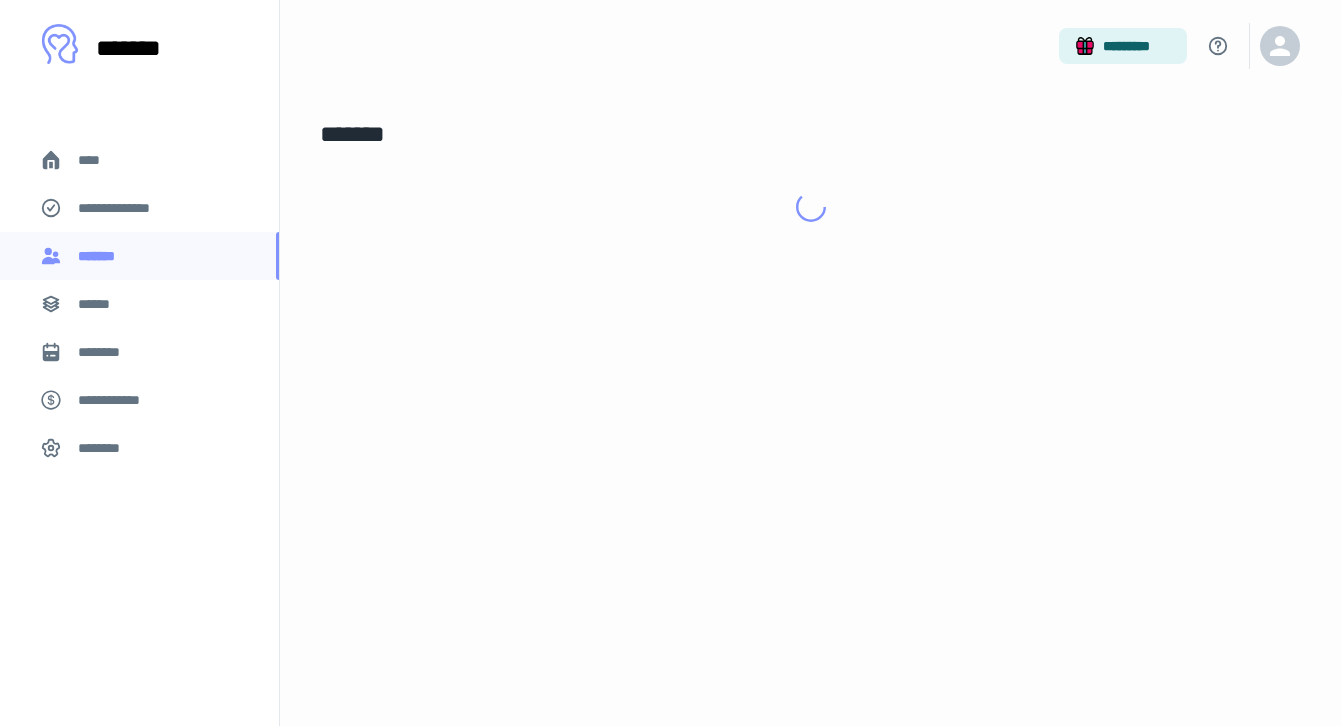 scroll, scrollTop: 0, scrollLeft: 0, axis: both 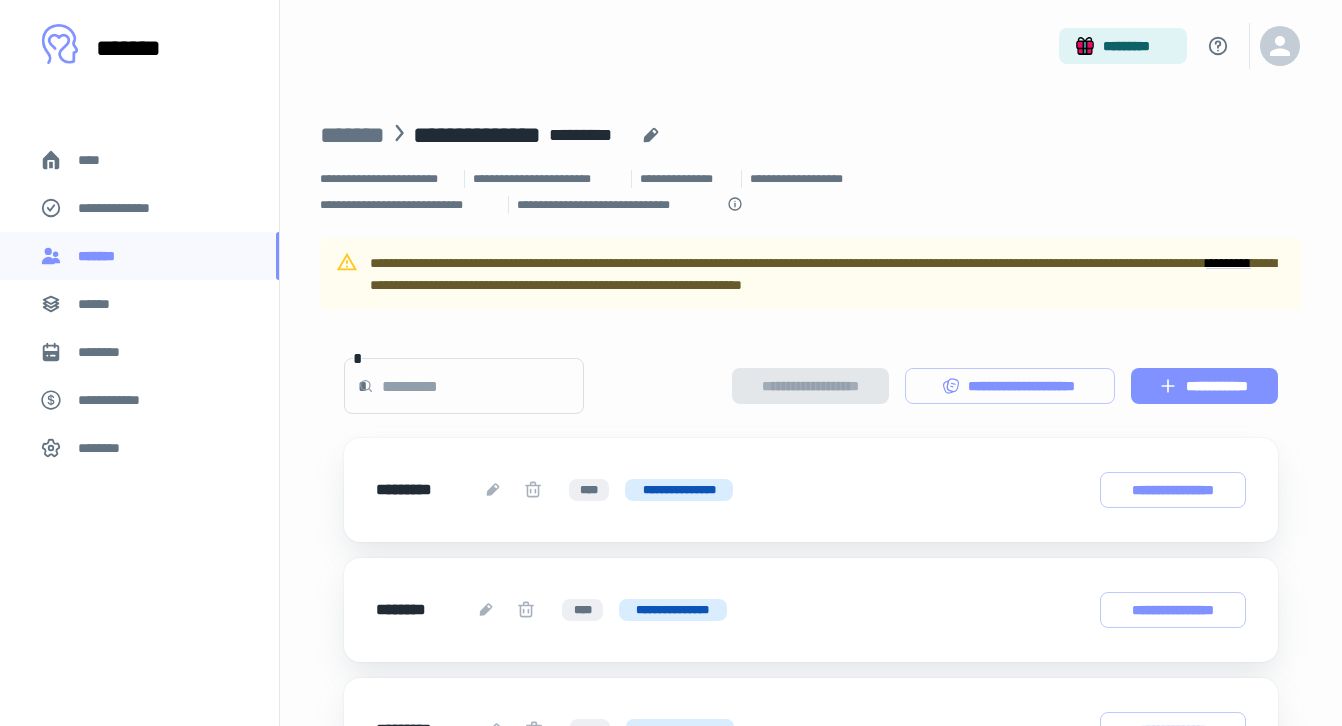click on "**********" at bounding box center [1204, 386] 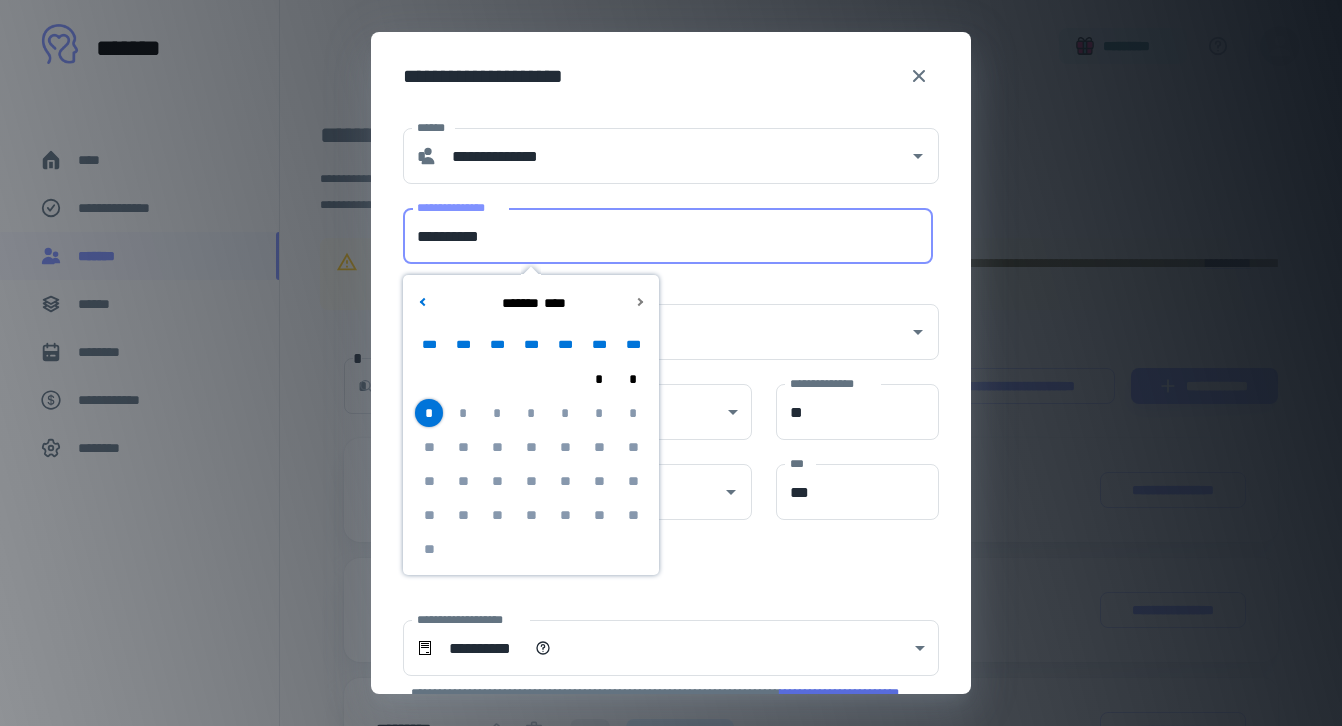 click on "**********" at bounding box center (668, 236) 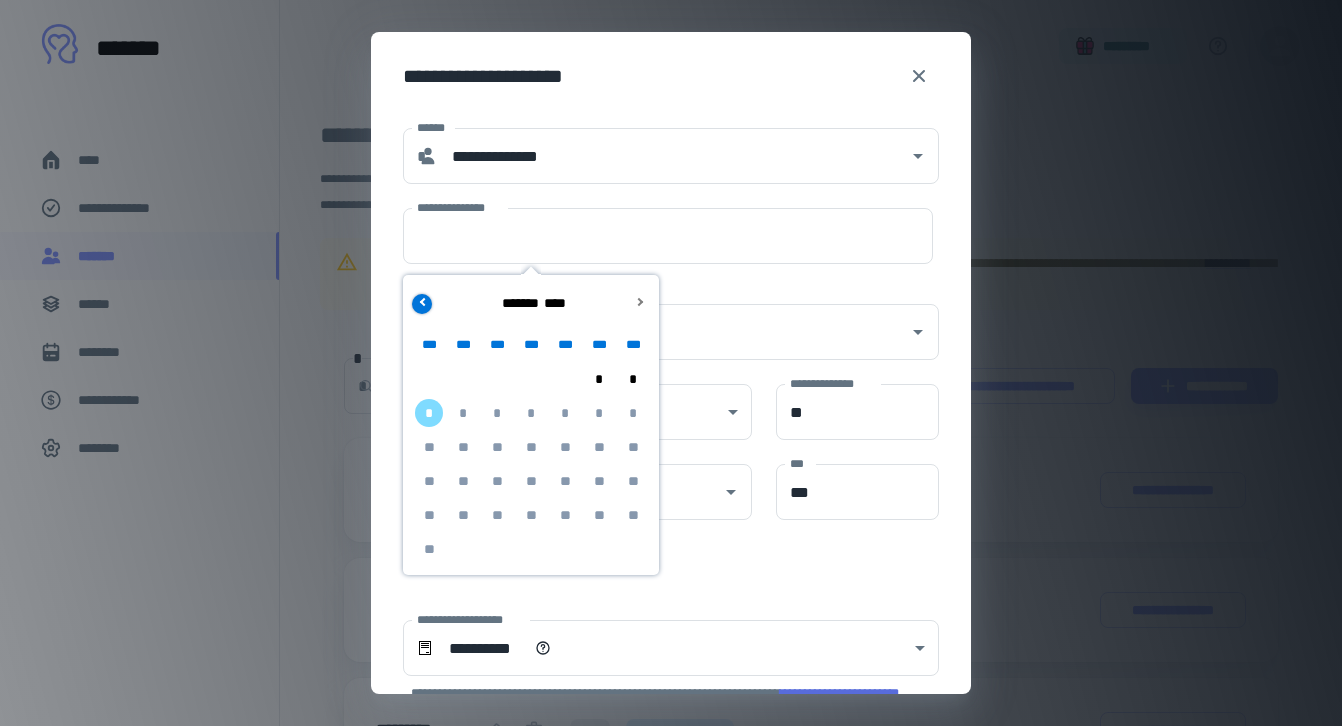 click at bounding box center (422, 304) 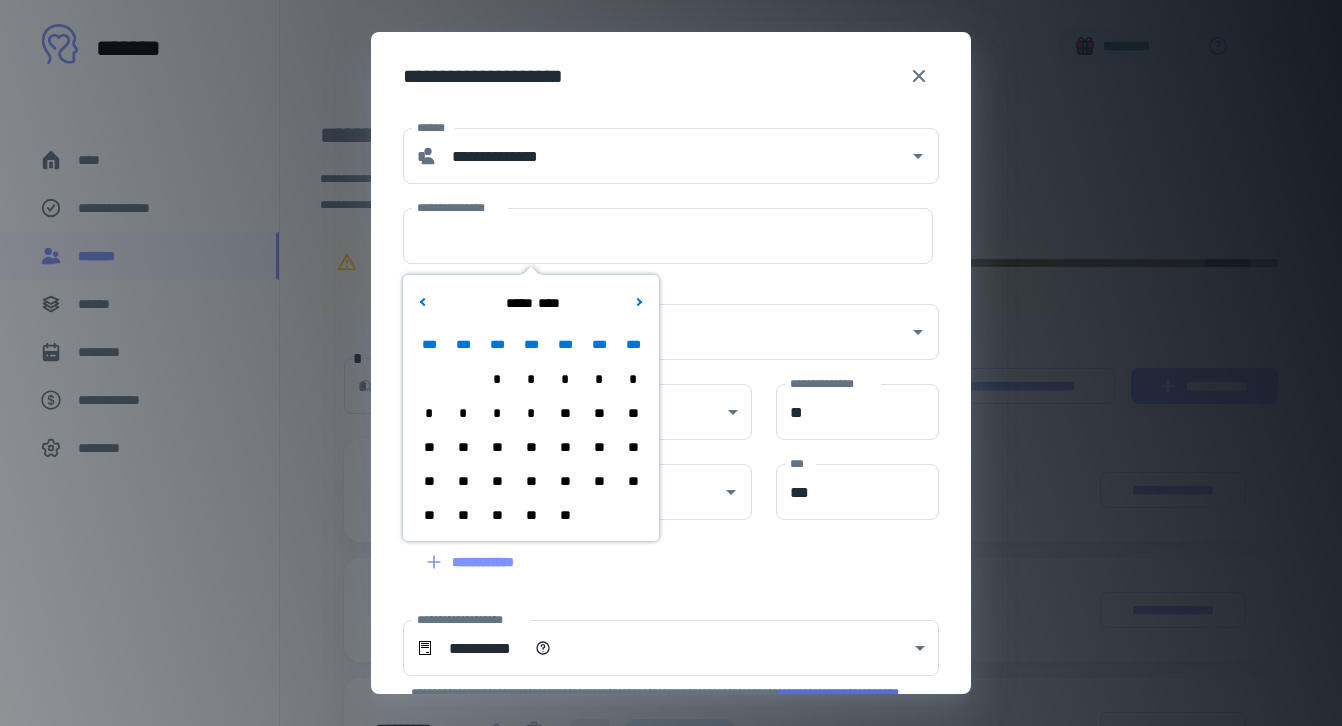 click on "**" at bounding box center (565, 515) 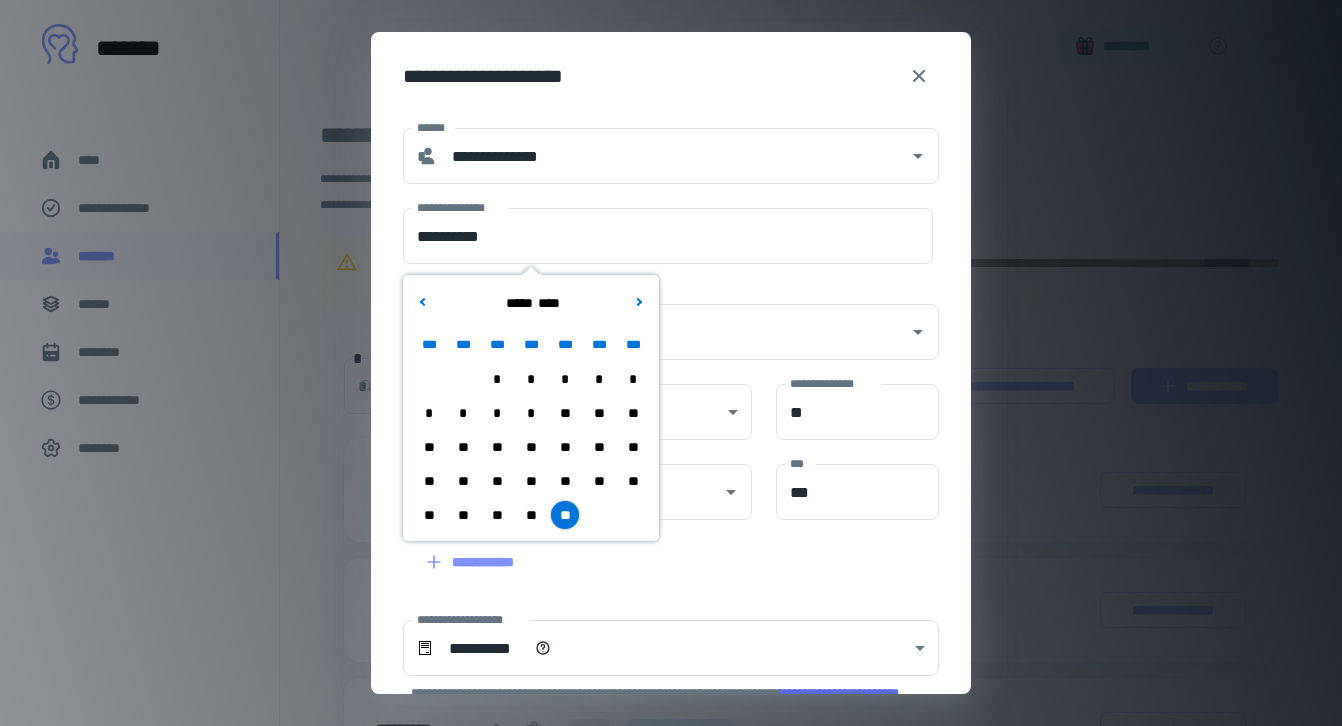 click on "**********" at bounding box center [671, 72] 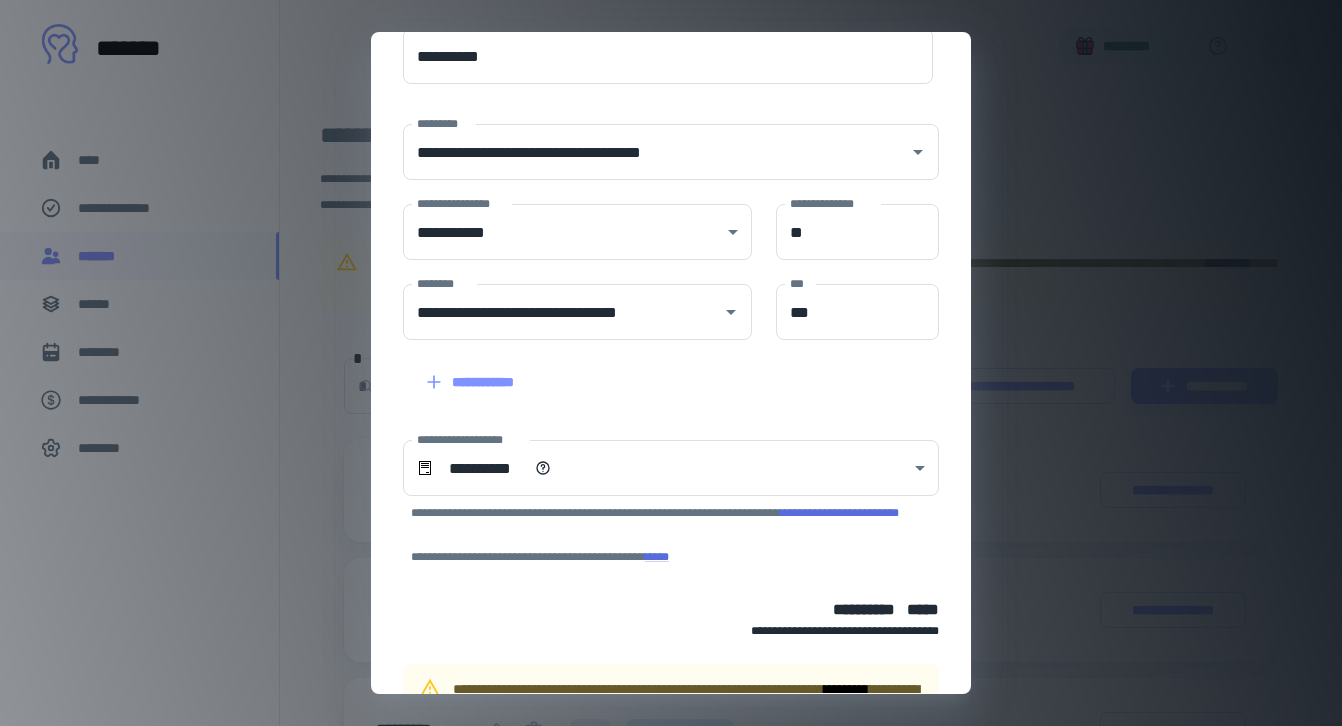 scroll, scrollTop: 336, scrollLeft: 0, axis: vertical 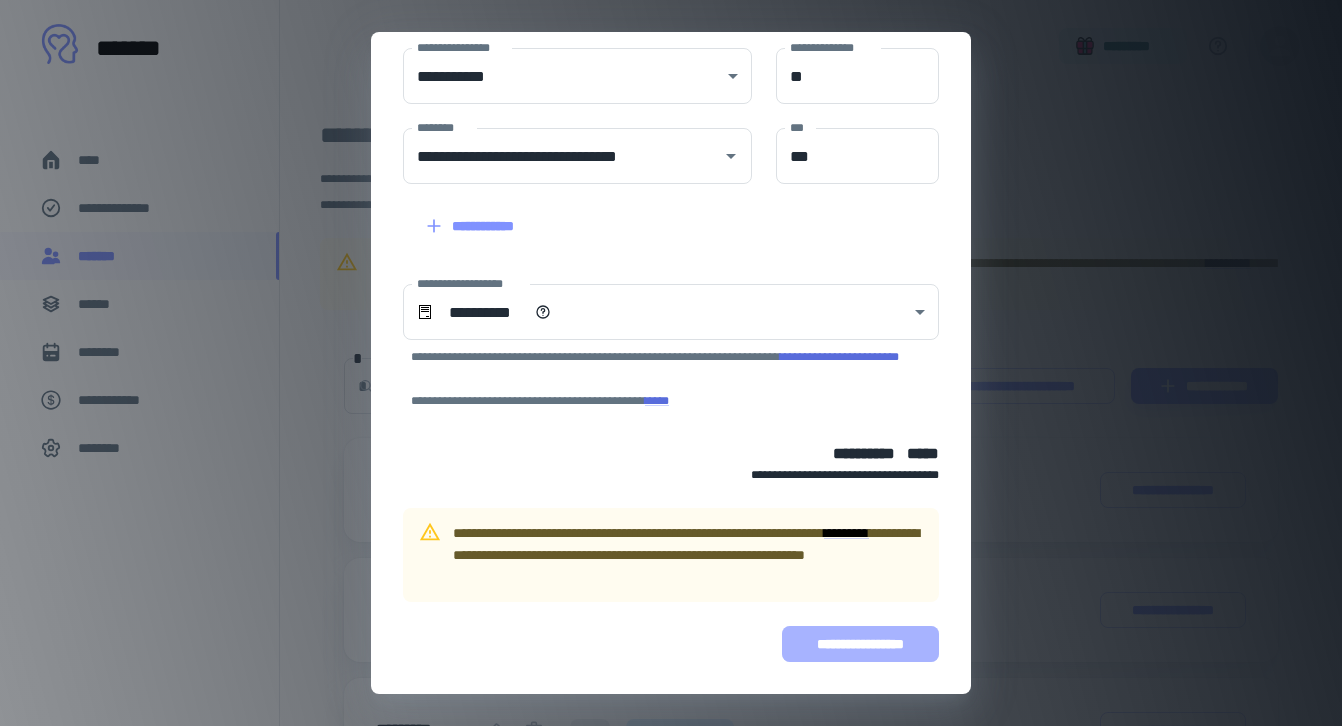 click on "**********" at bounding box center [860, 644] 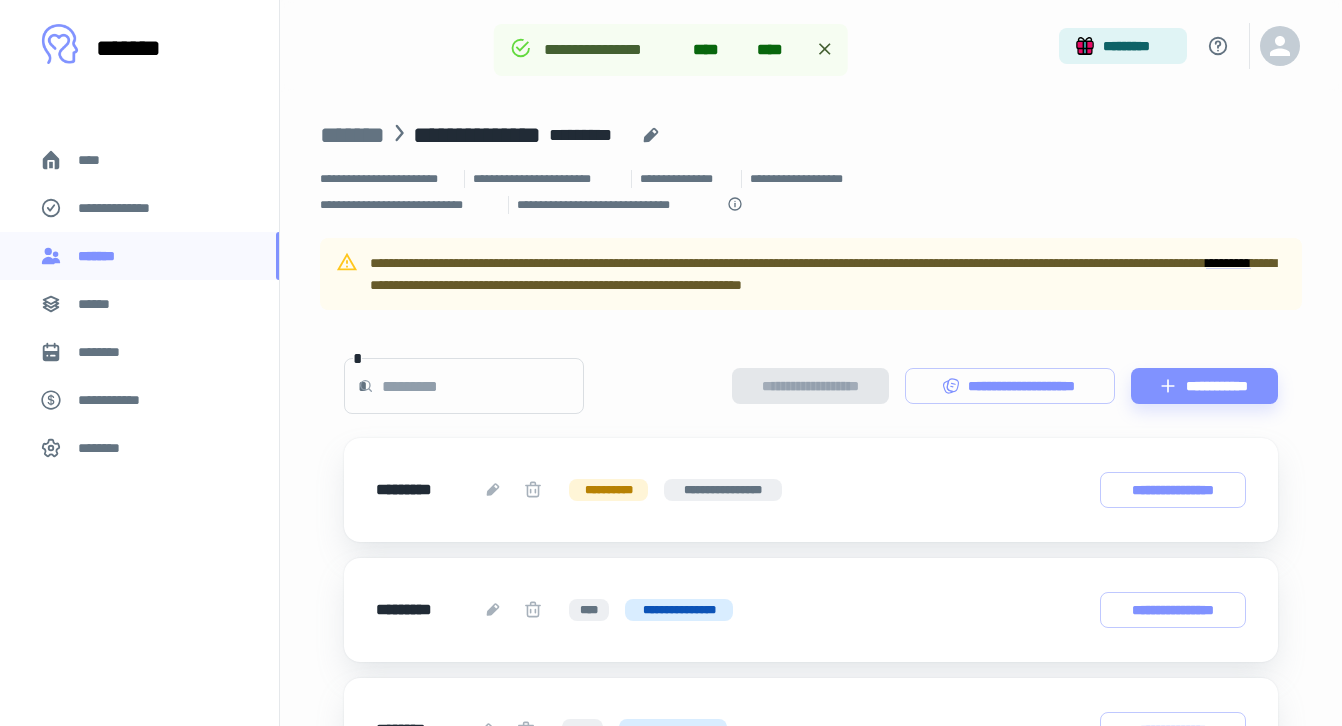scroll, scrollTop: 462, scrollLeft: 0, axis: vertical 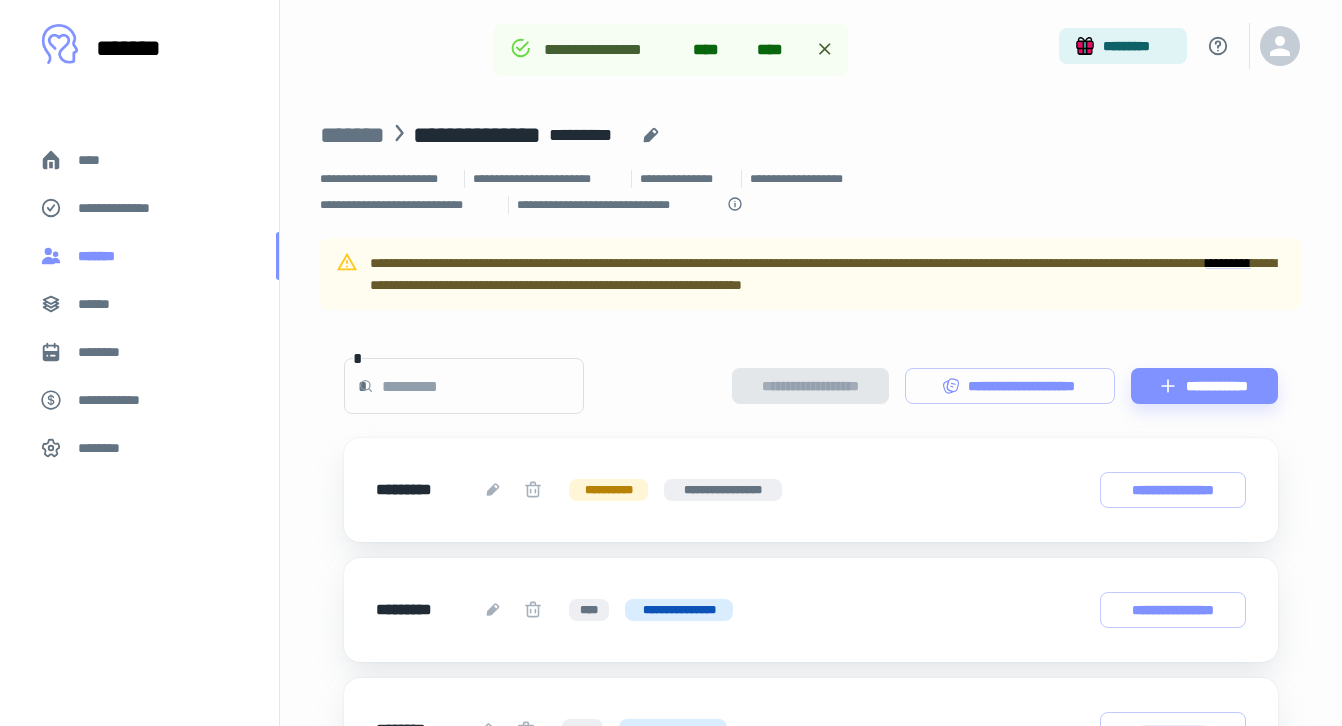 click on "*******" at bounding box center (139, 256) 